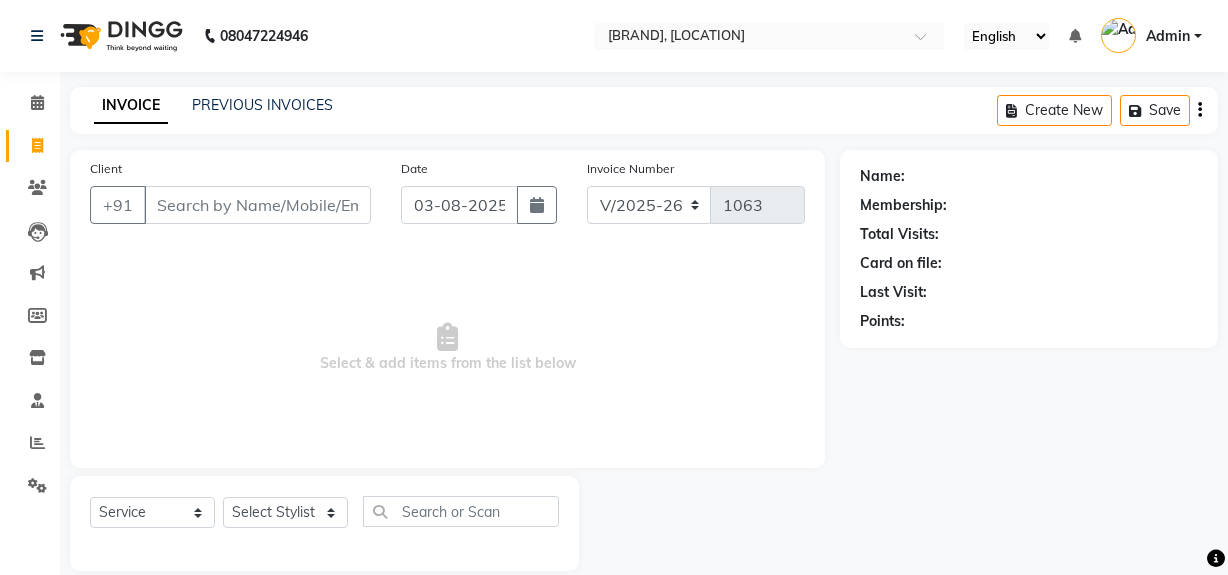 select on "5495" 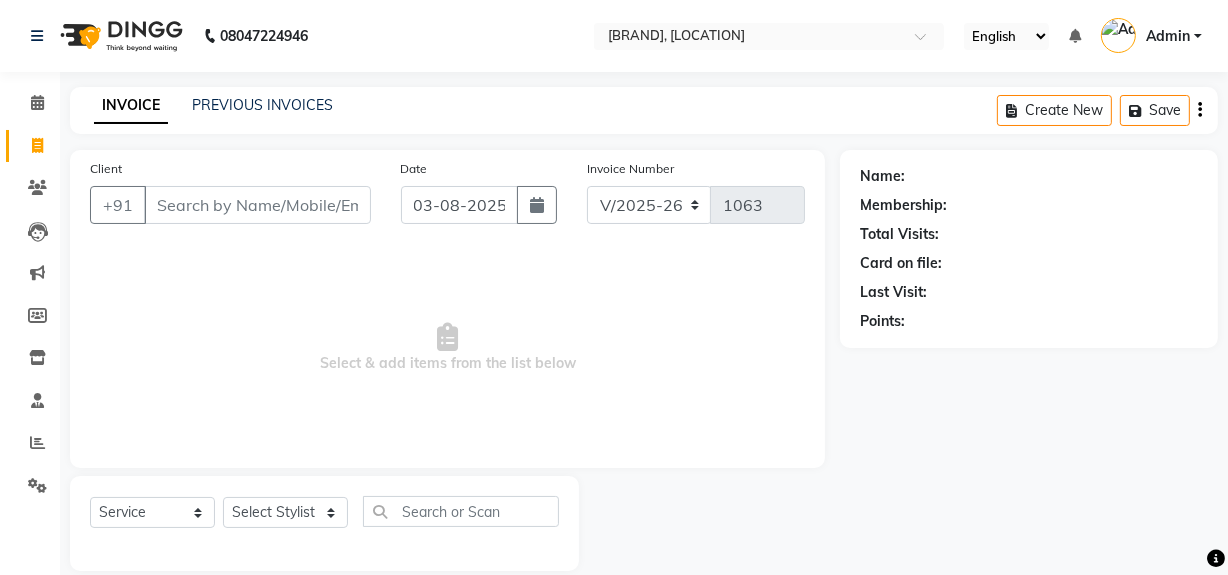 scroll, scrollTop: 0, scrollLeft: 0, axis: both 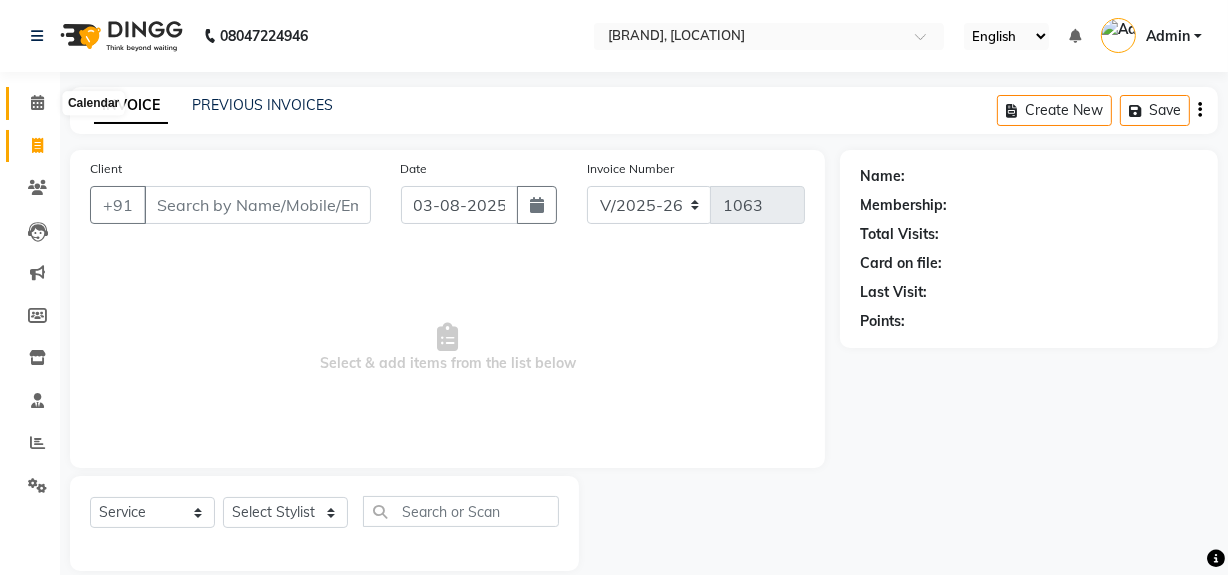 click 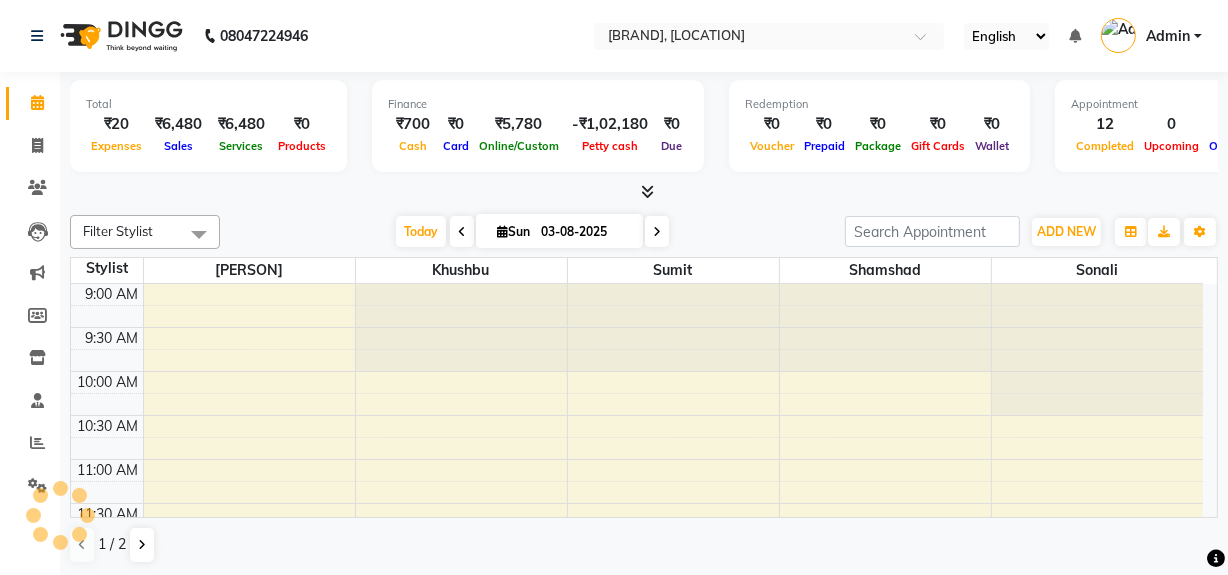 scroll, scrollTop: 0, scrollLeft: 0, axis: both 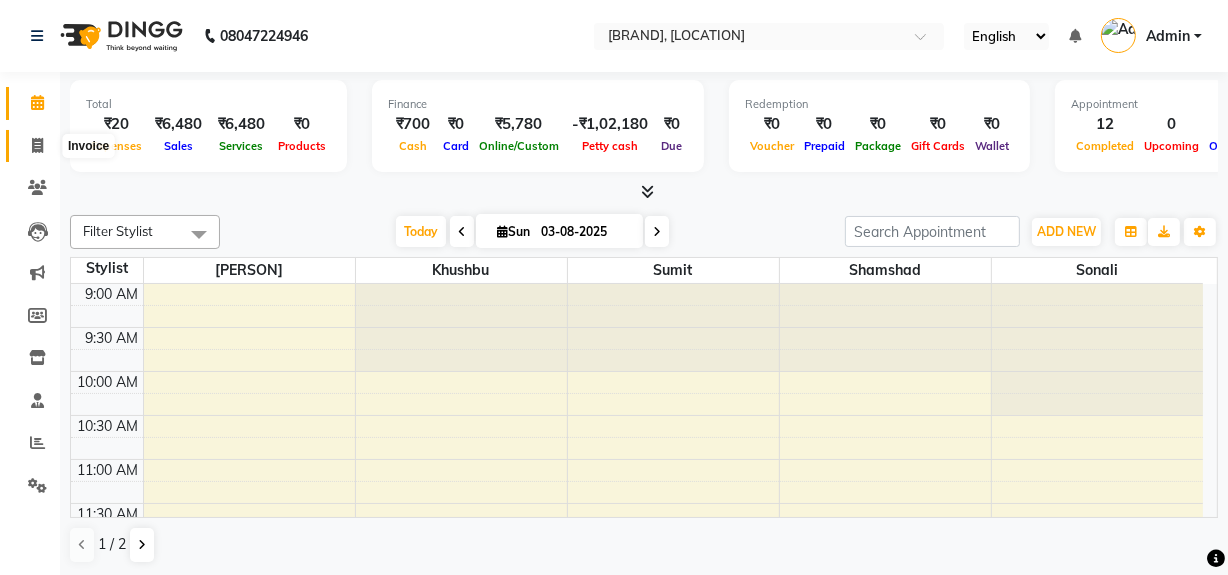 click 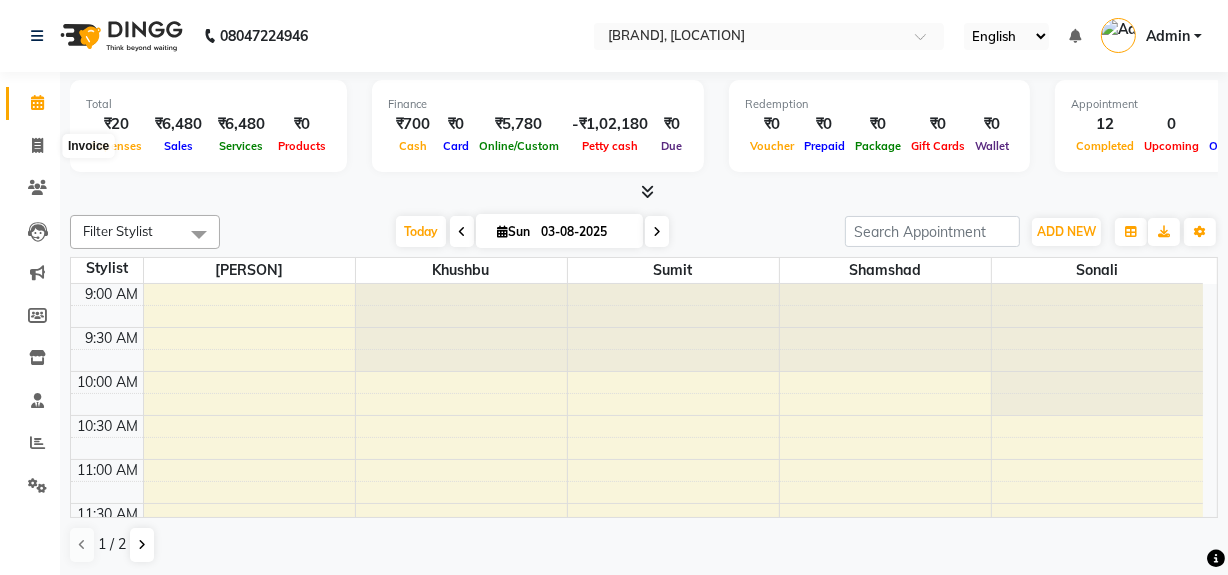 select on "service" 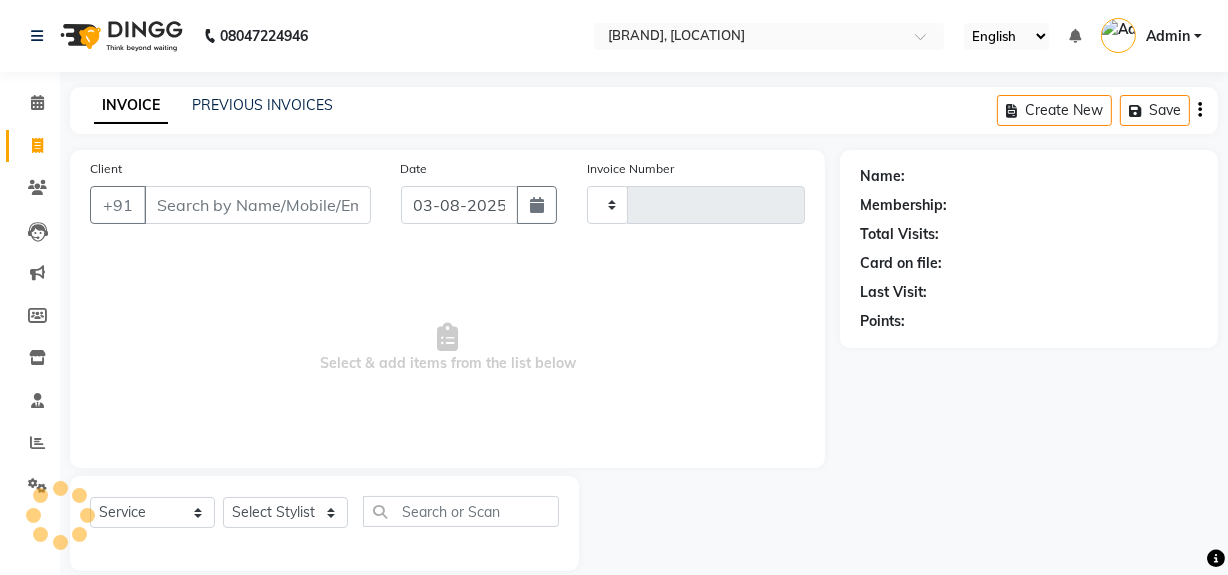 type on "1063" 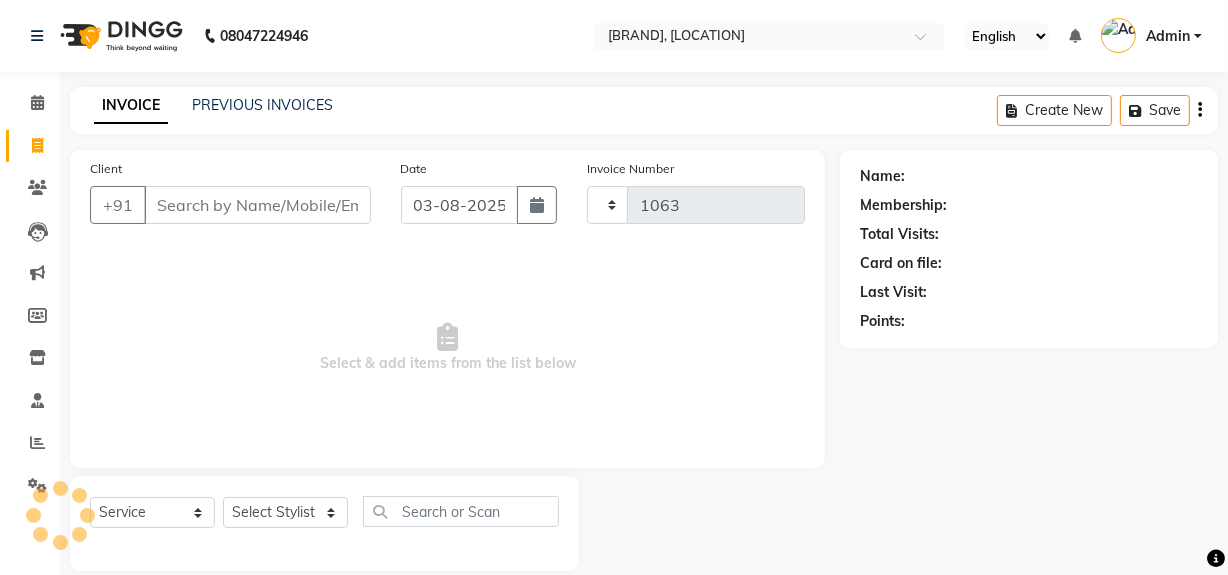 select on "5495" 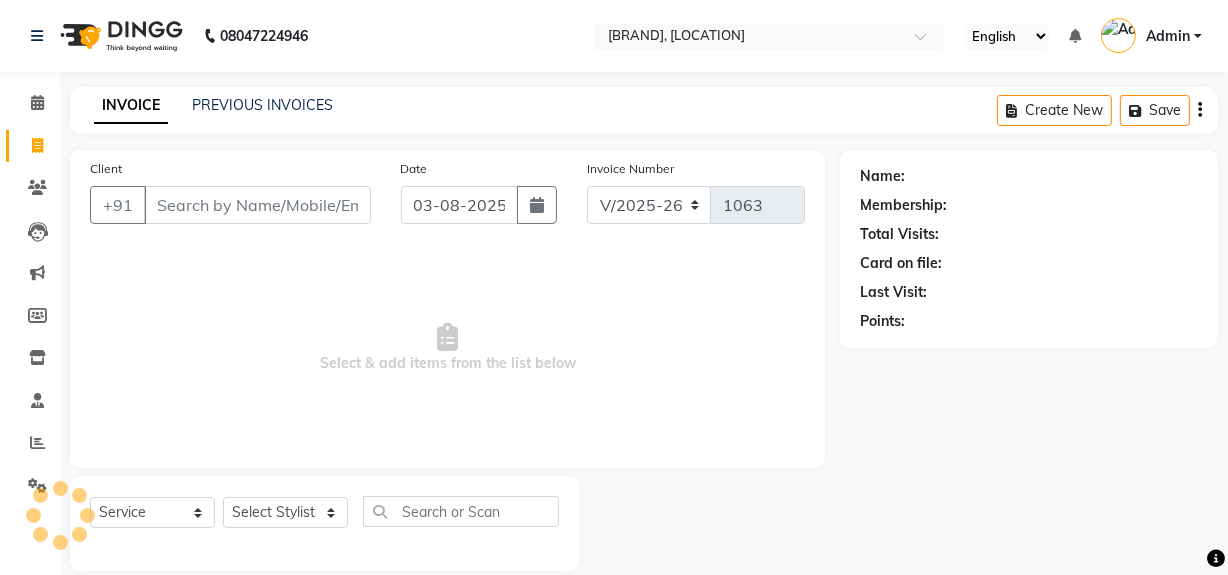 click on "Client" at bounding box center [257, 205] 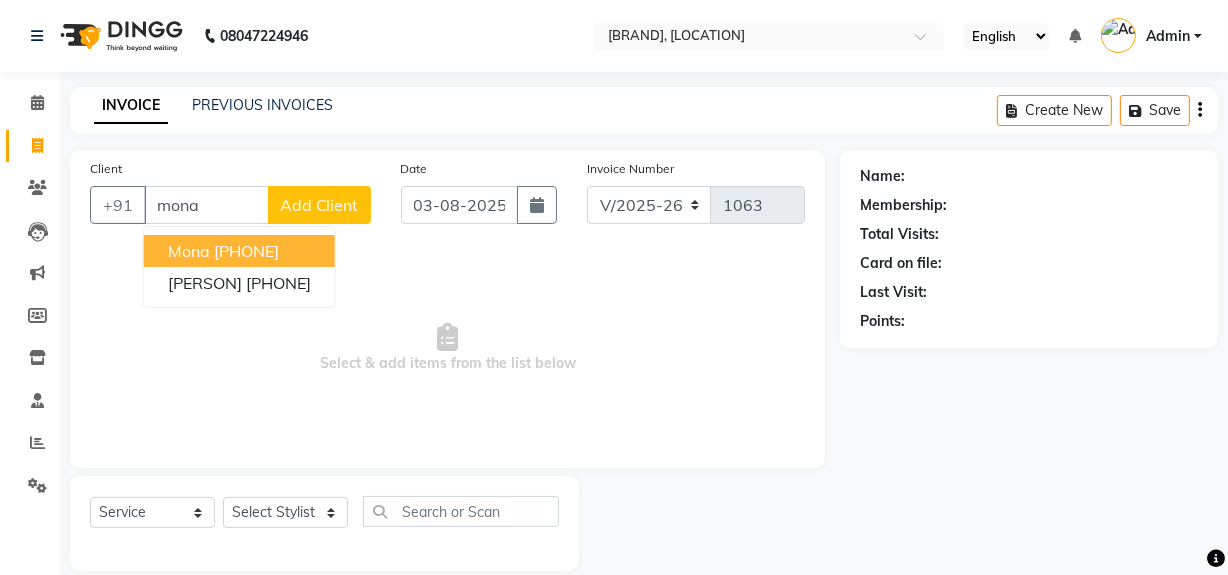 click on "[PERSON] [PHONE]" at bounding box center [239, 251] 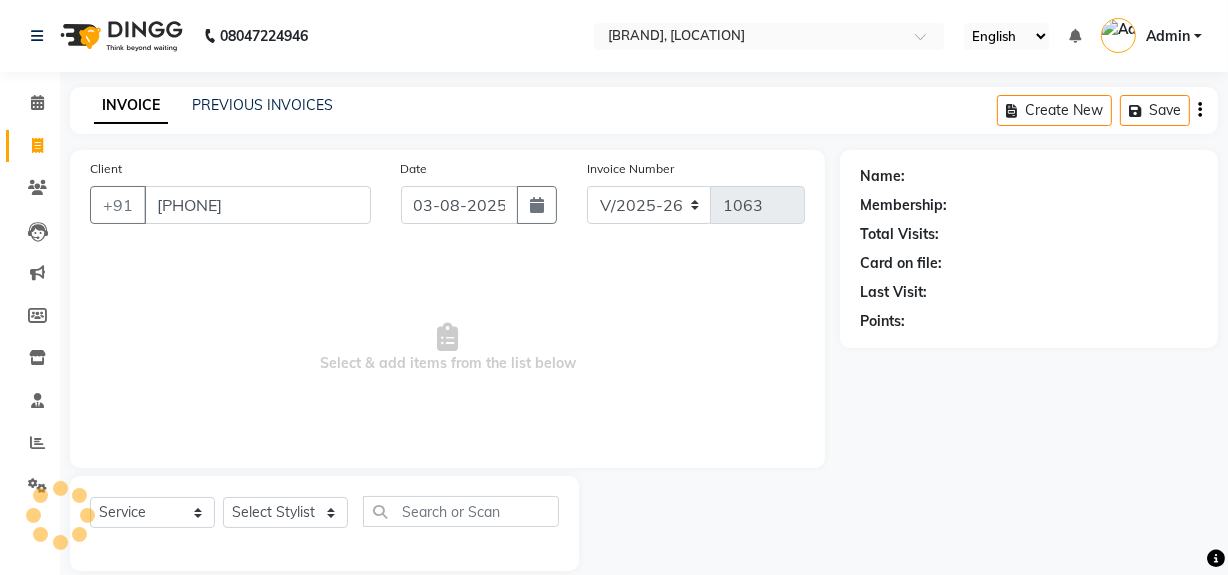 scroll, scrollTop: 26, scrollLeft: 0, axis: vertical 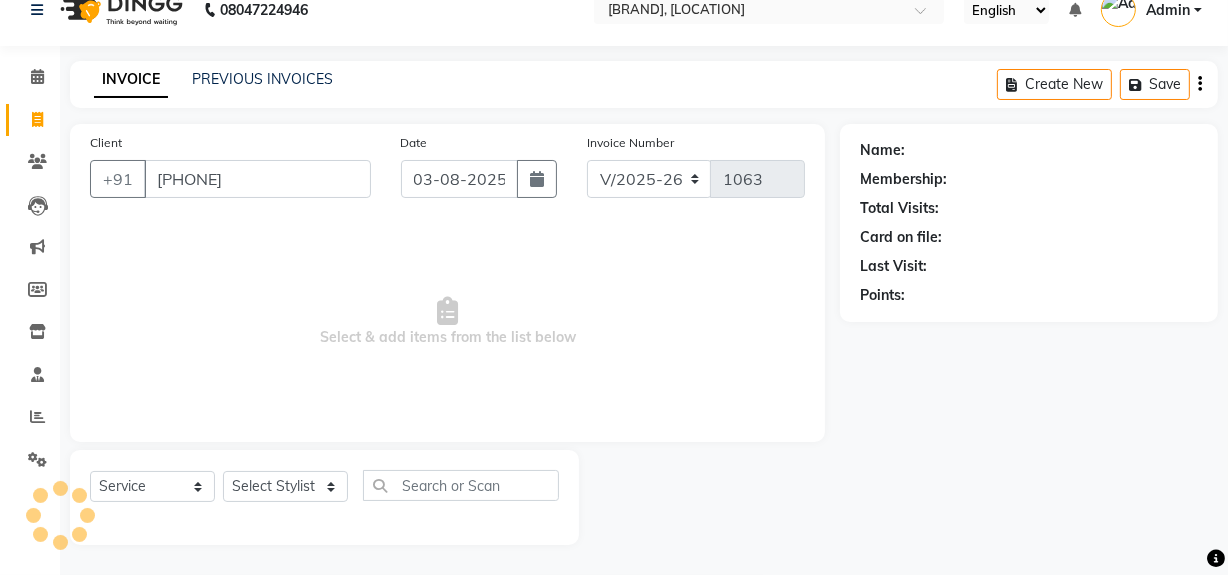 type on "[PHONE]" 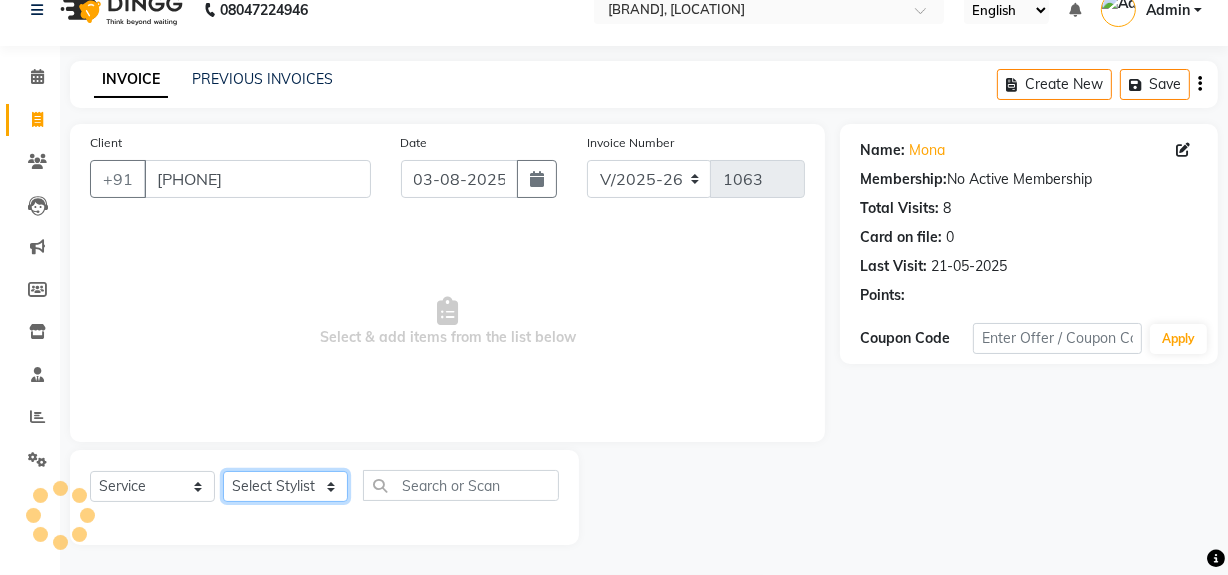 click on "Select Stylist [PERSON] [PERSON] [PERSON] [PERSON] [PERSON] [PERSON] [PERSON]" 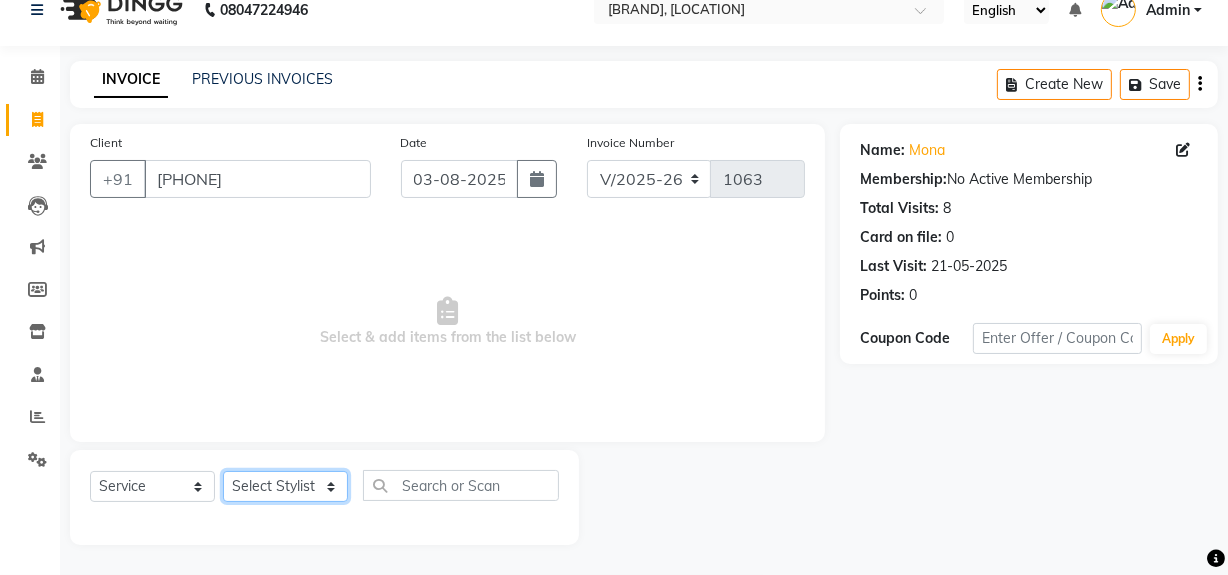 select on "36928" 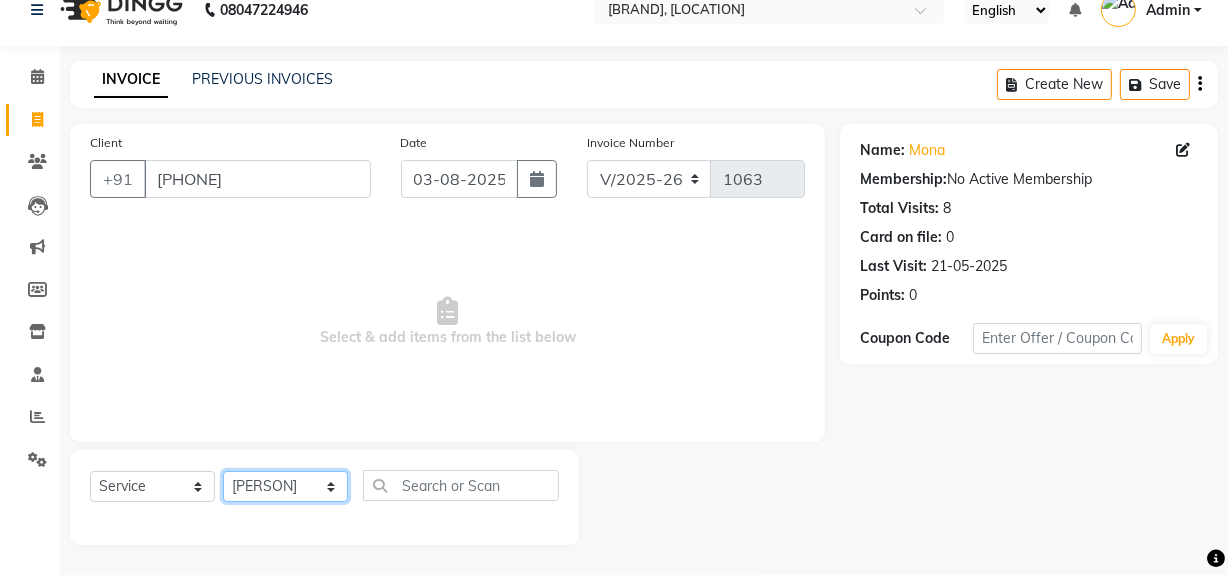click on "Select Stylist [PERSON] [PERSON] [PERSON] [PERSON] [PERSON] [PERSON] [PERSON]" 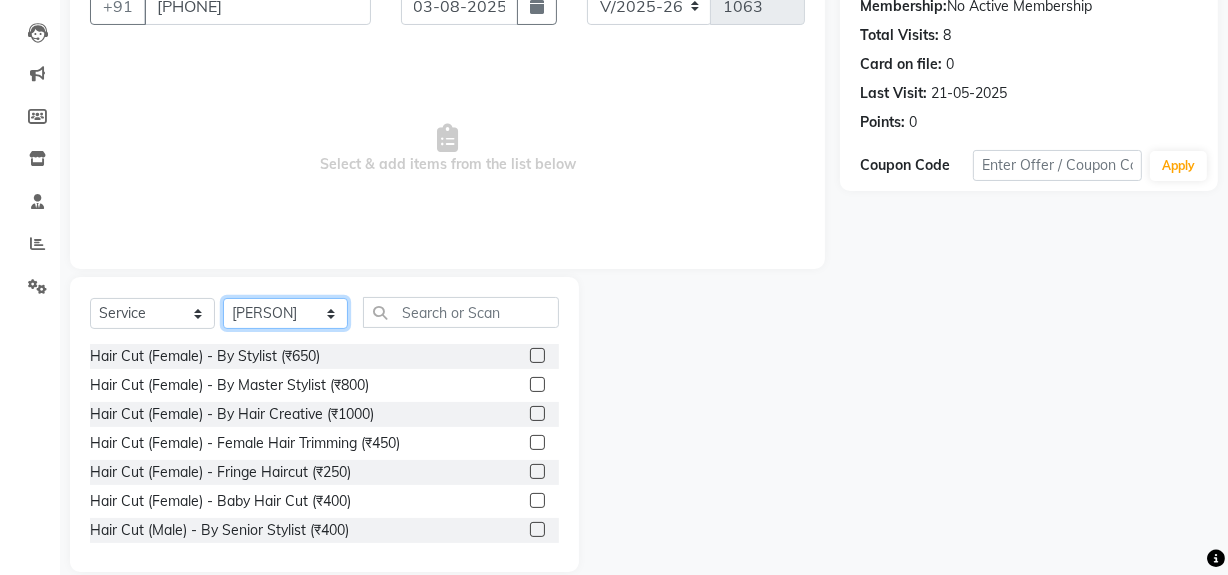 scroll, scrollTop: 226, scrollLeft: 0, axis: vertical 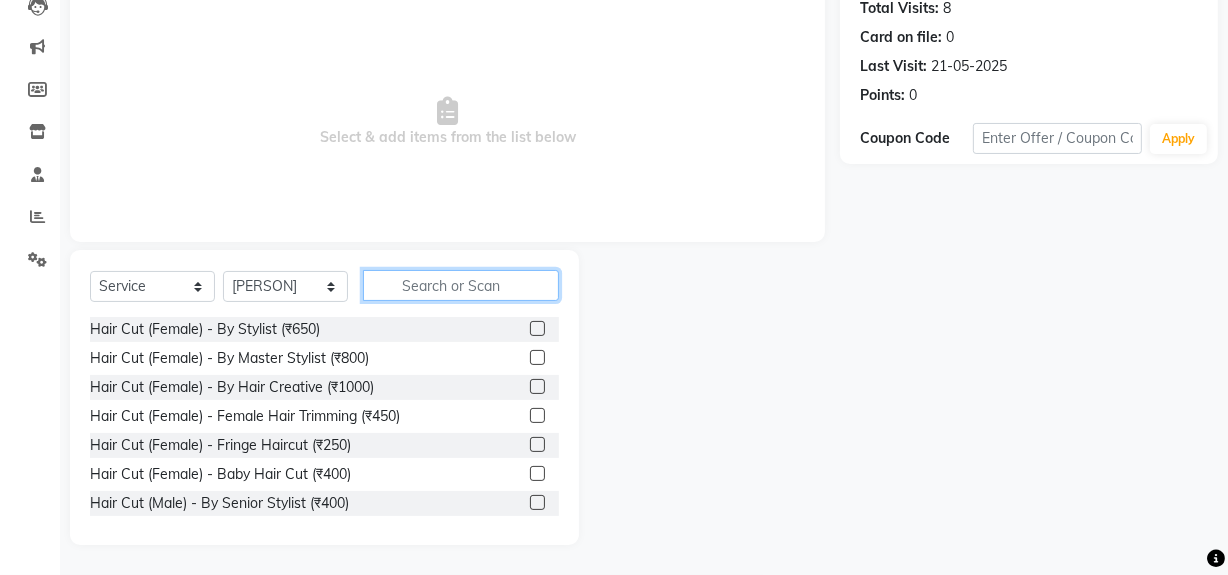 click 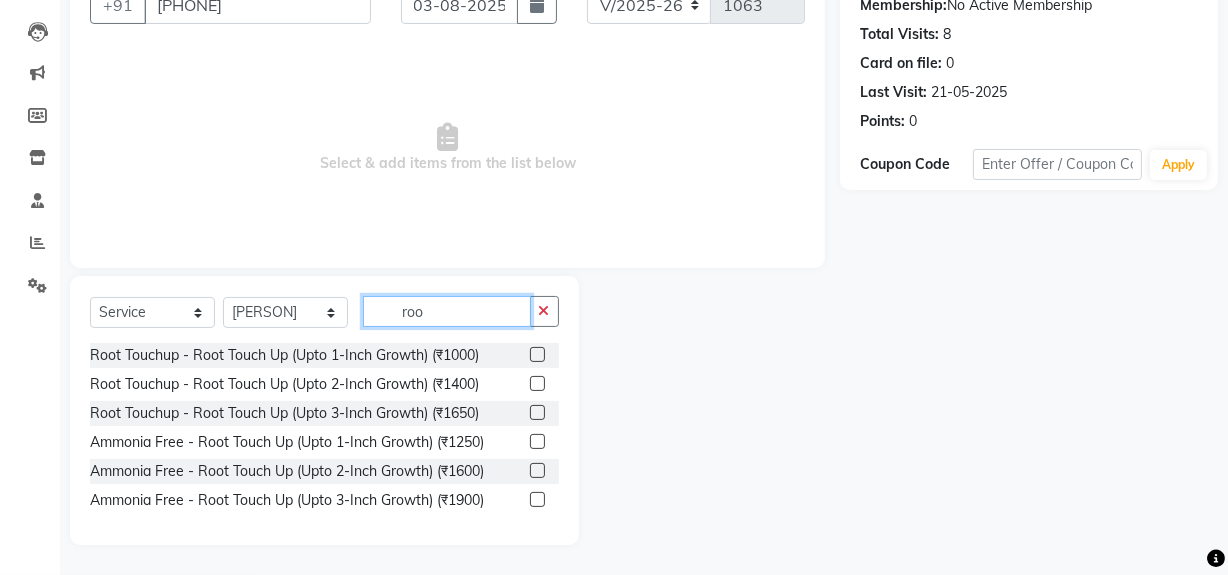 scroll, scrollTop: 200, scrollLeft: 0, axis: vertical 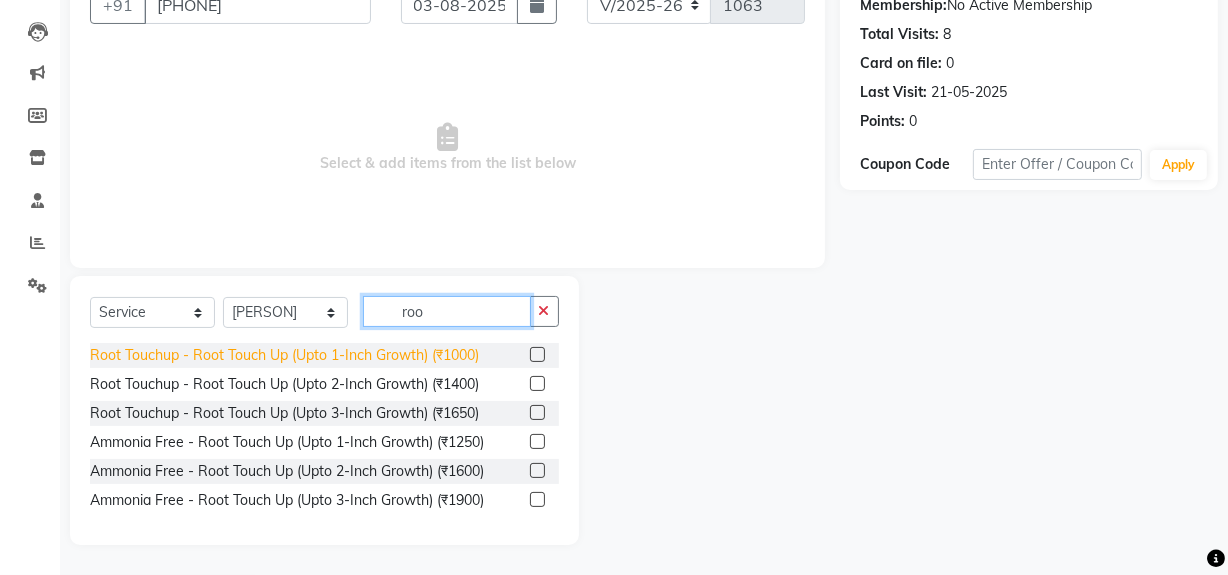 type on "roo" 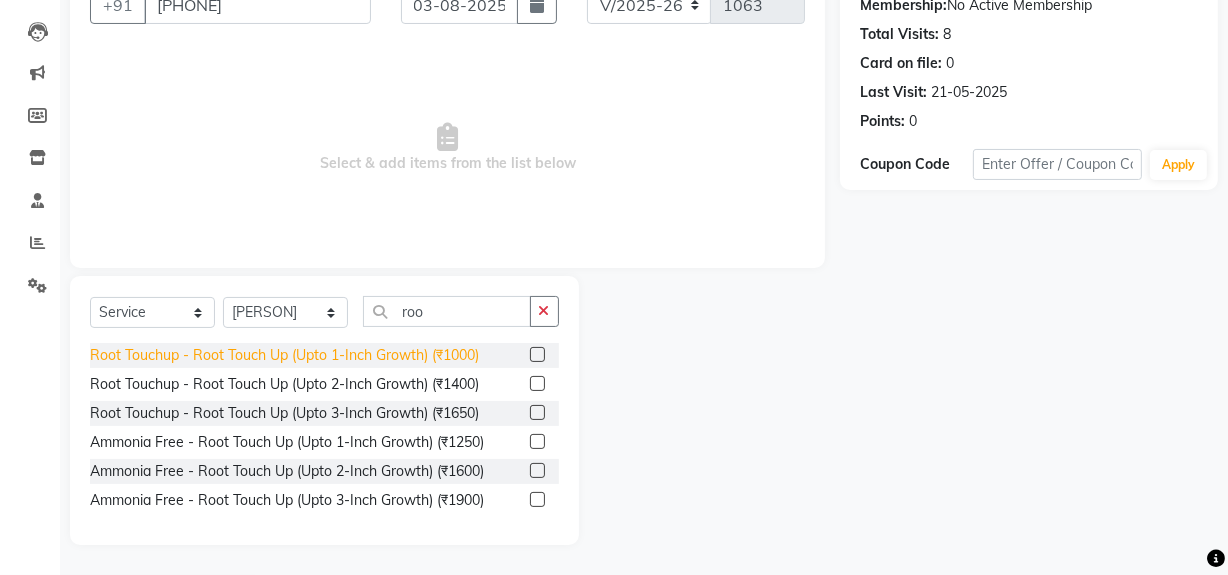 click on "Root Touchup - Root Touch Up (Upto 1-Inch Growth) (₹1000)" 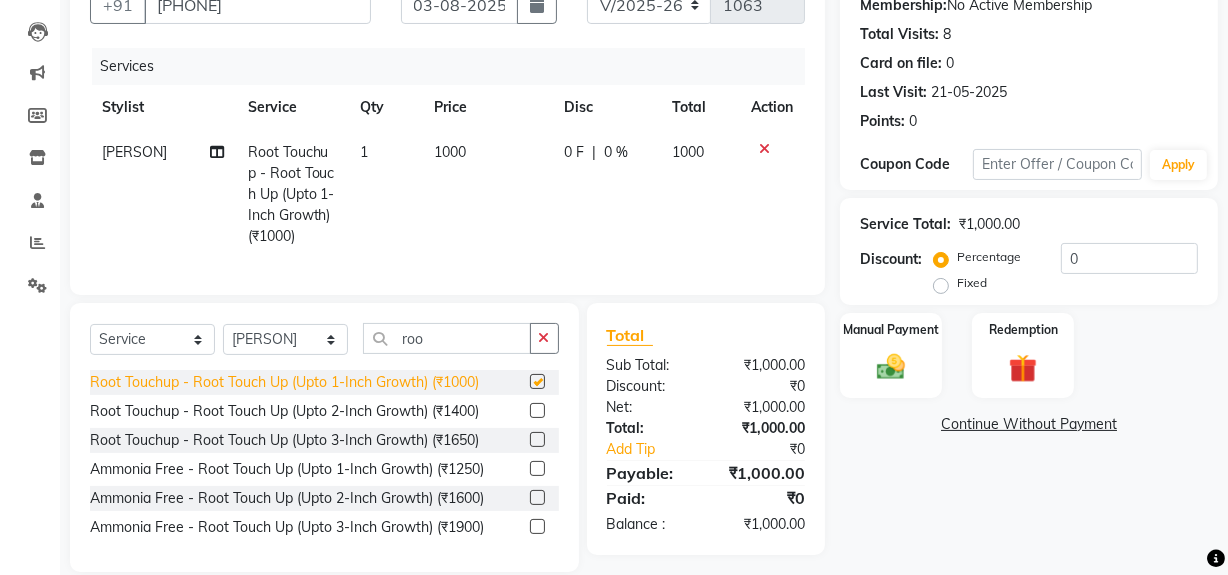 checkbox on "false" 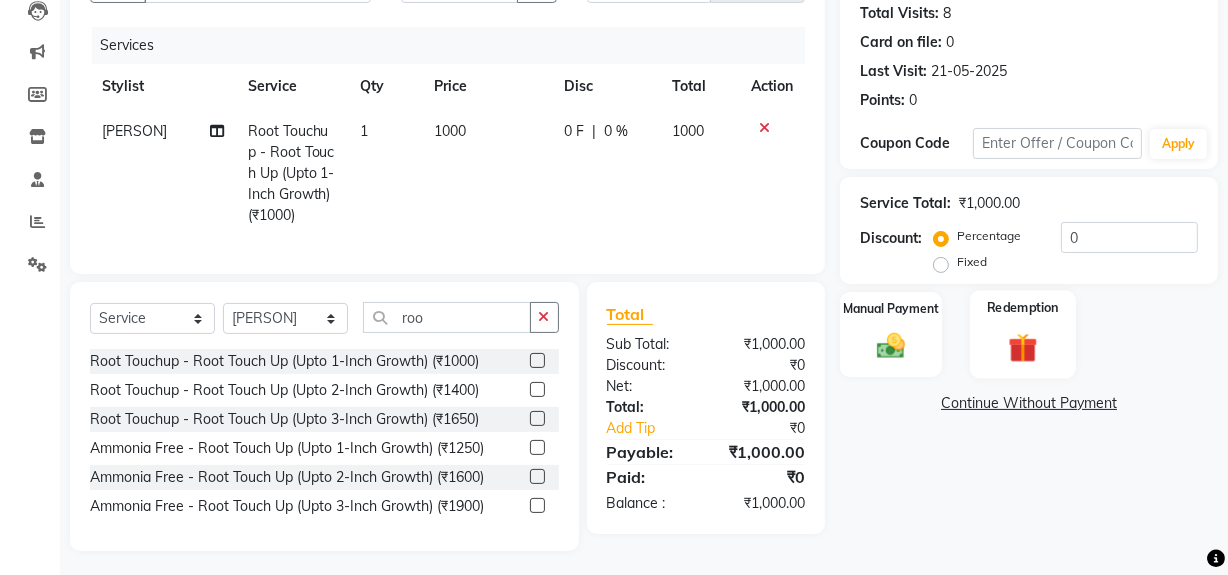 scroll, scrollTop: 240, scrollLeft: 0, axis: vertical 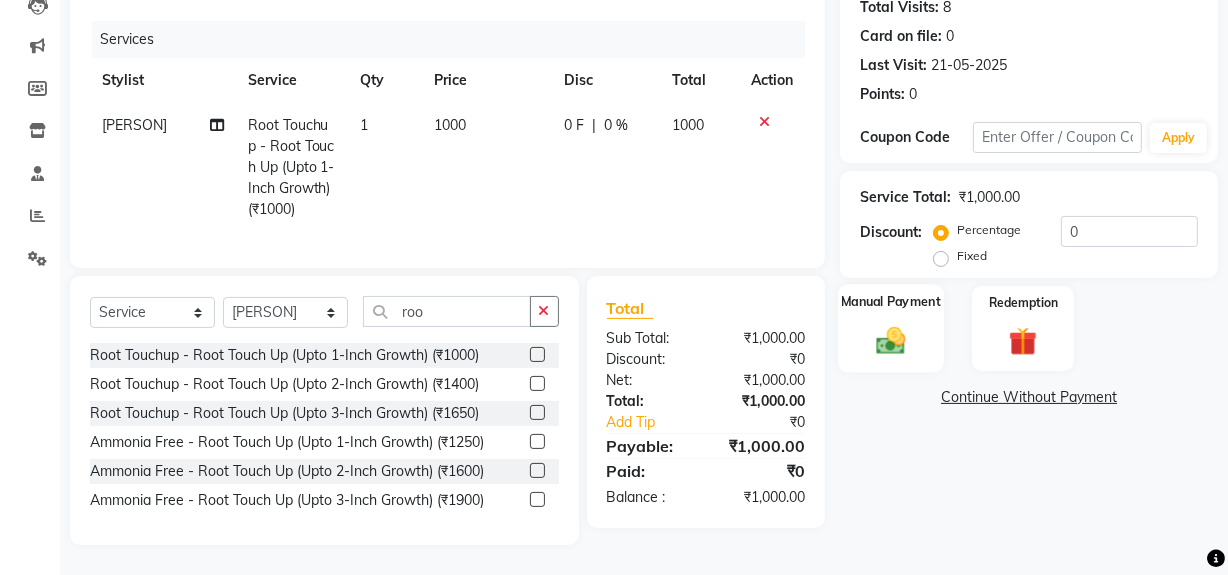 click on "Manual Payment" 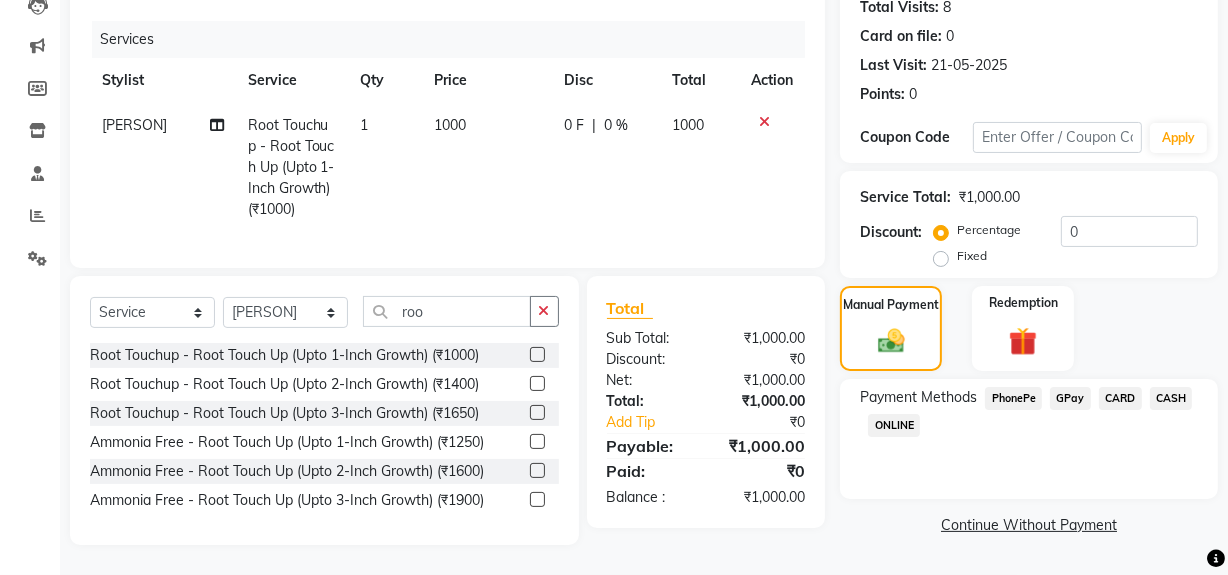 click on "GPay" 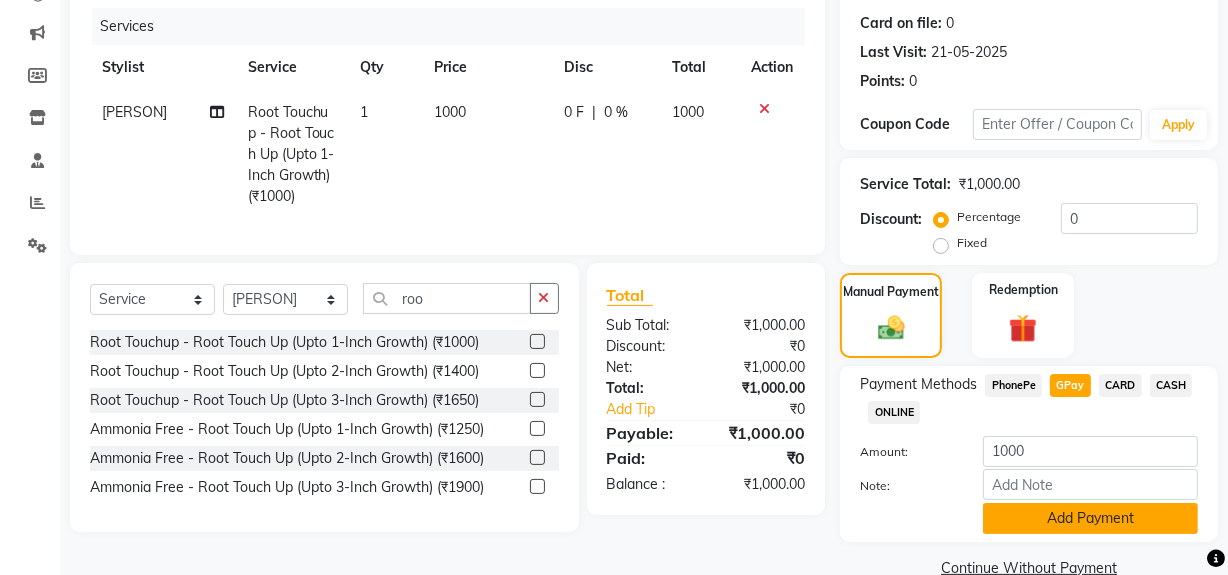 click on "Add Payment" 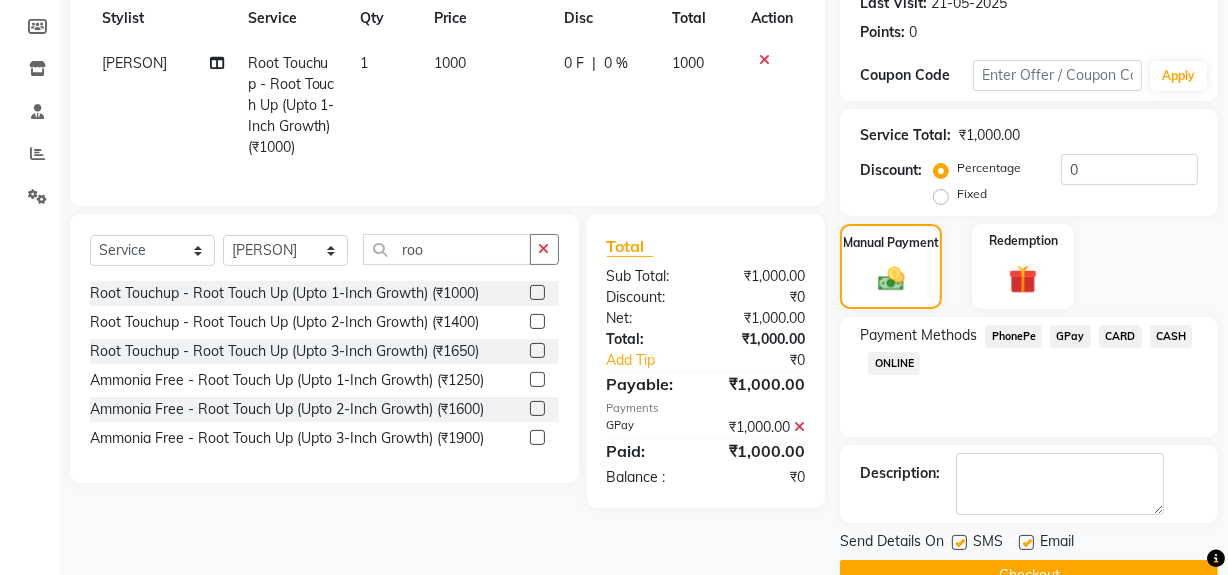 scroll, scrollTop: 333, scrollLeft: 0, axis: vertical 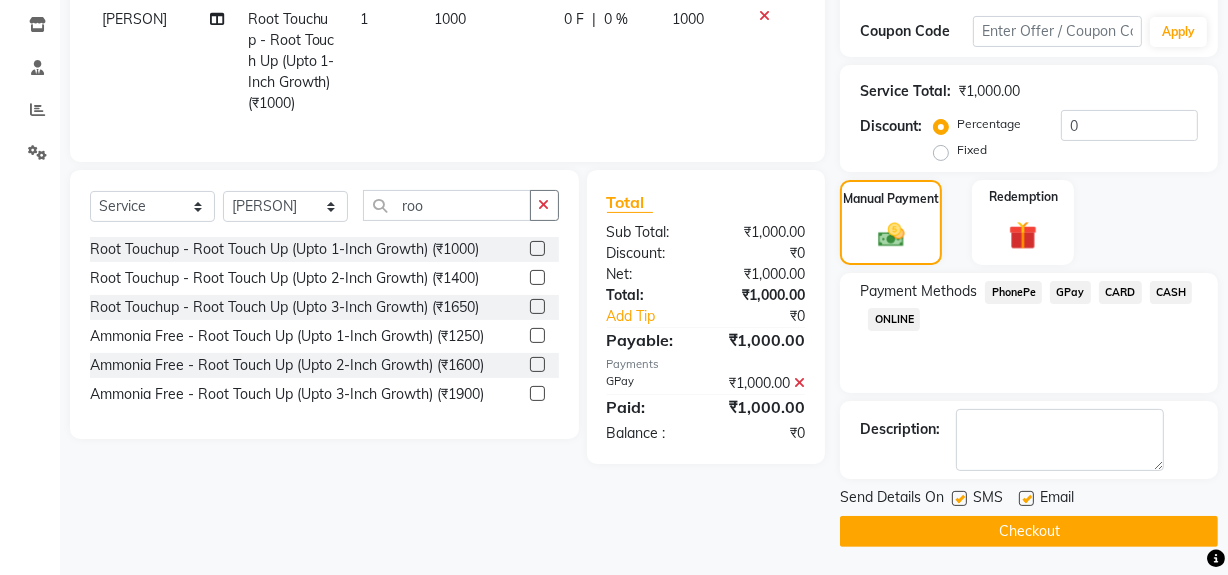 click on "Email" 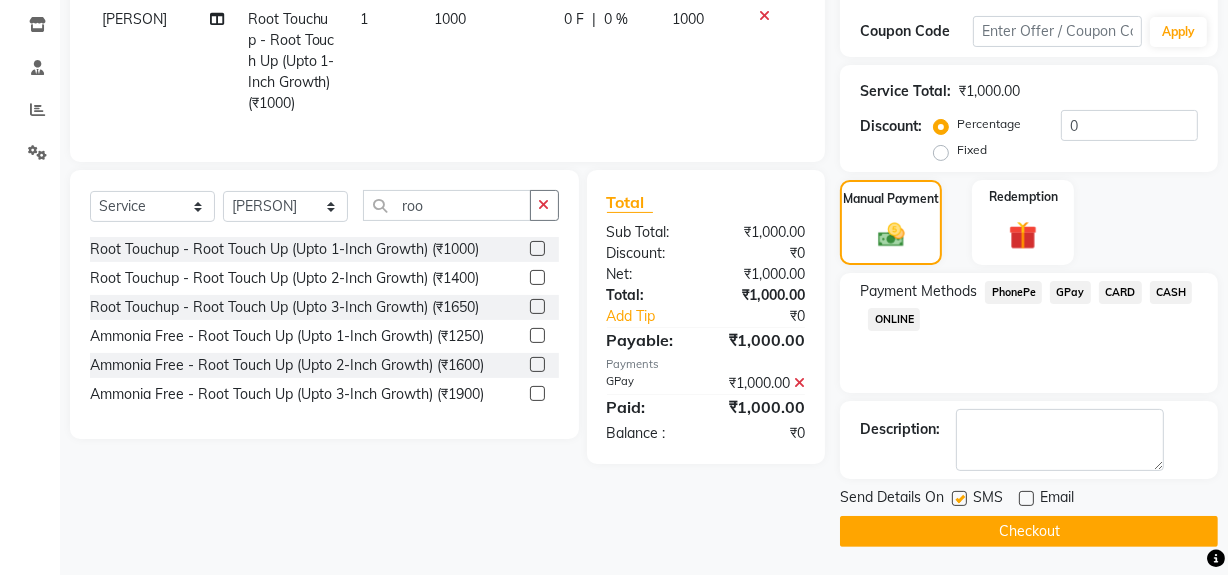 click 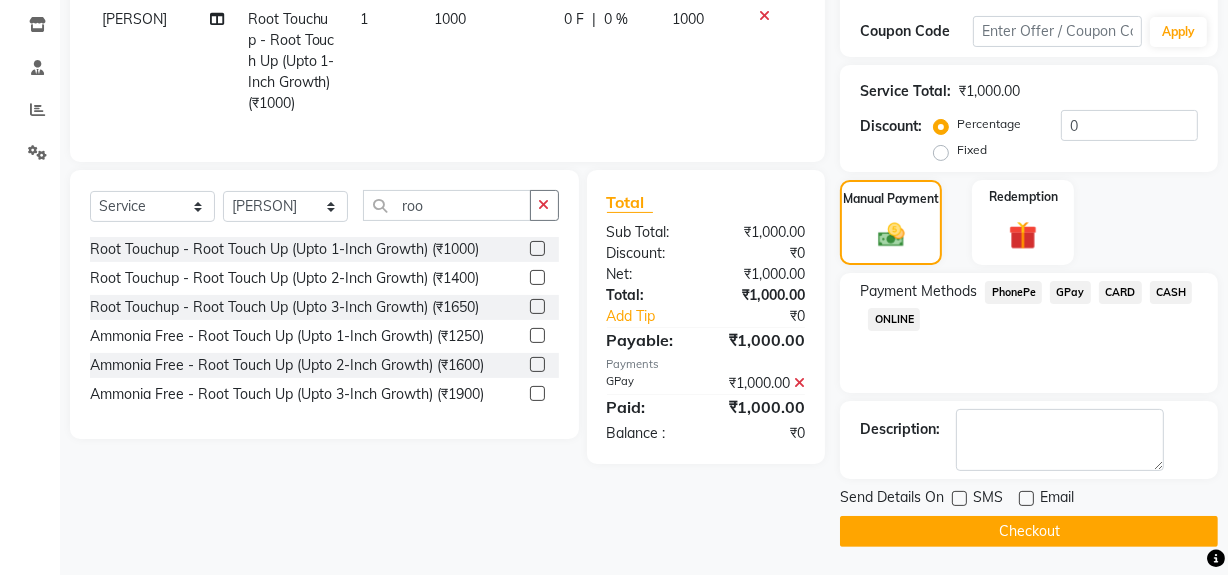 click on "Checkout" 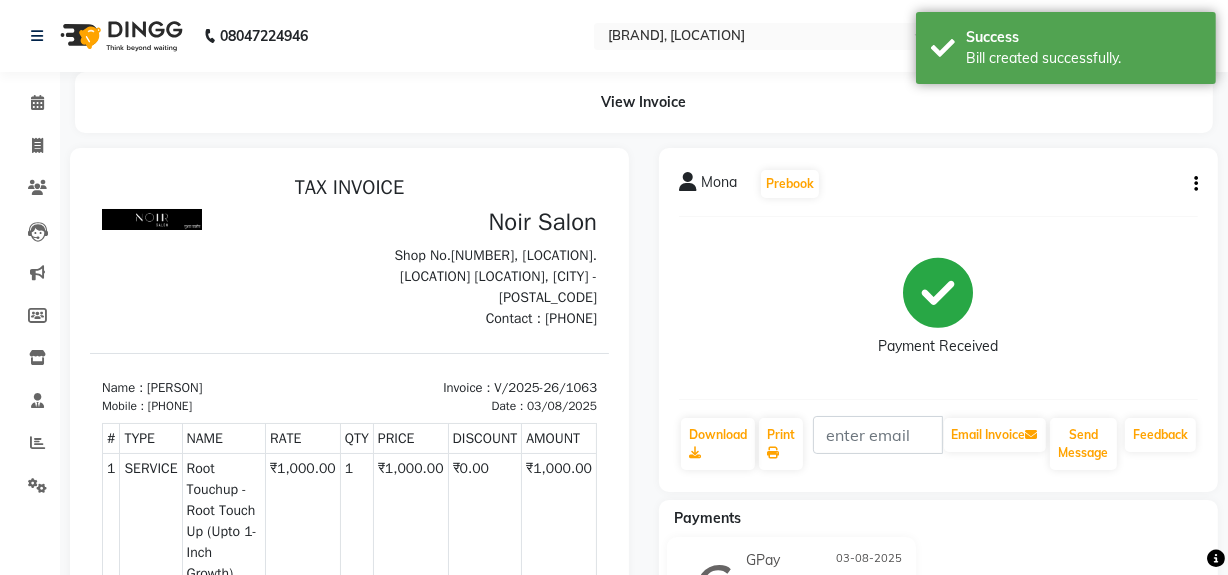 scroll, scrollTop: 0, scrollLeft: 0, axis: both 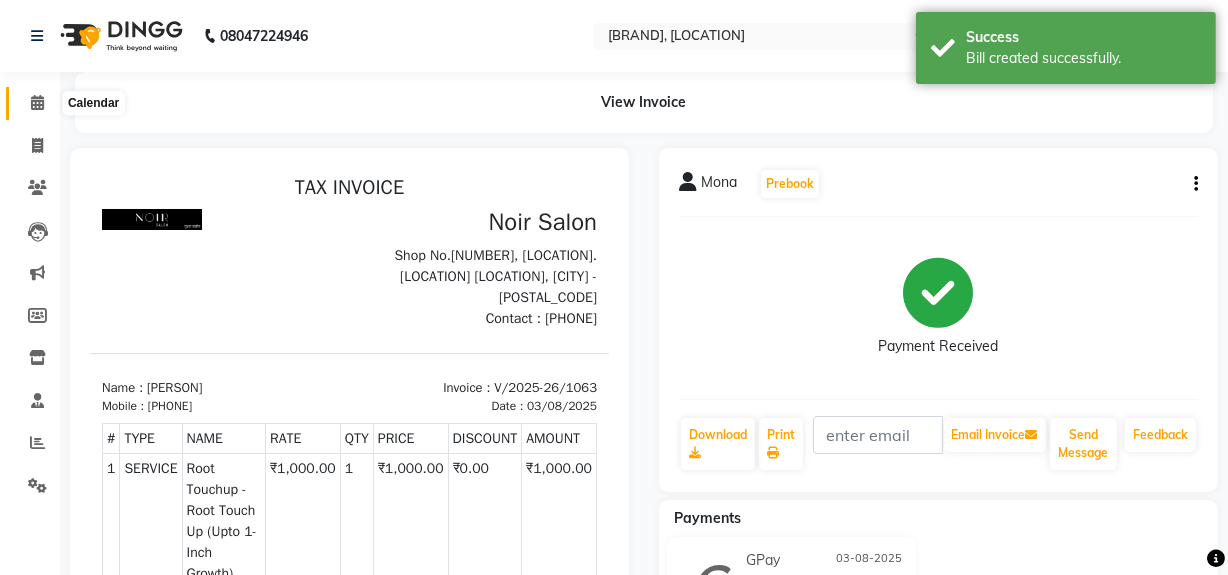 click 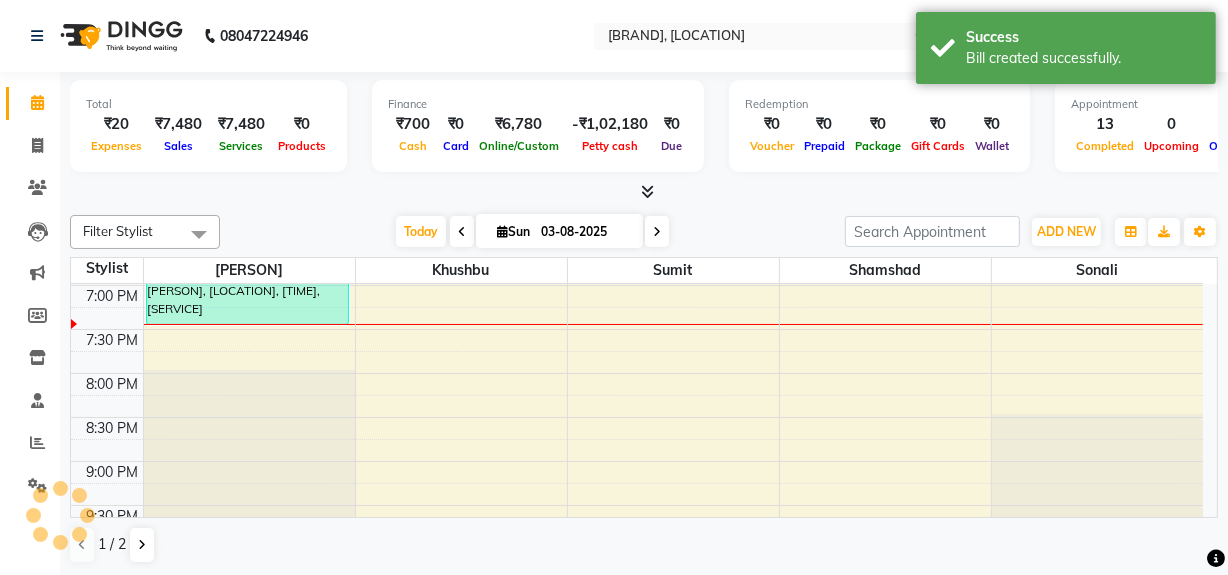 scroll, scrollTop: 0, scrollLeft: 0, axis: both 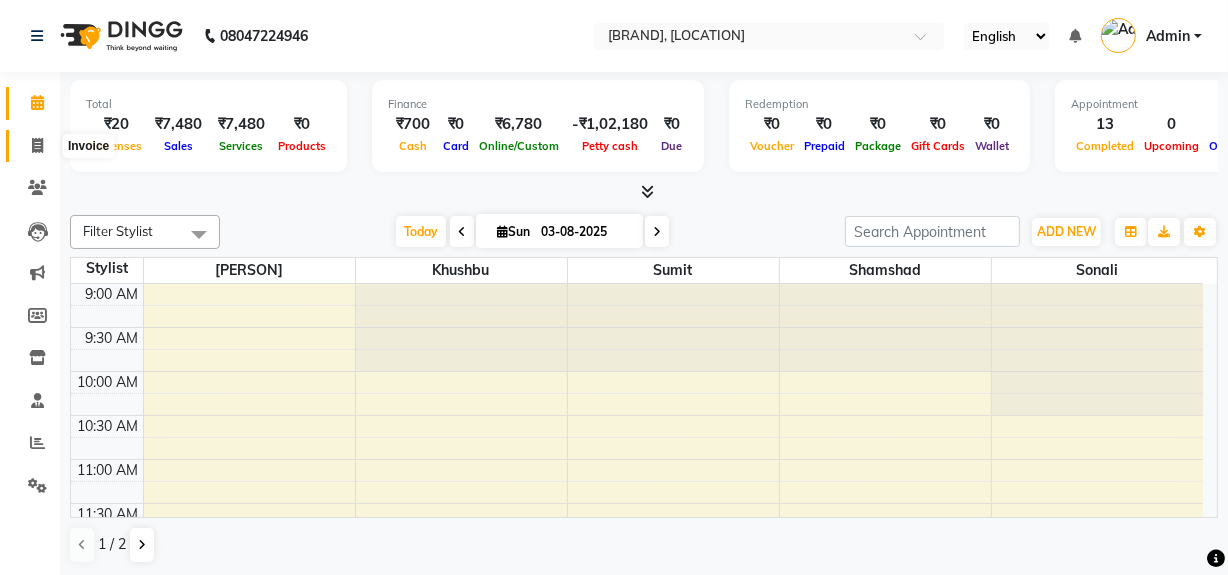 click 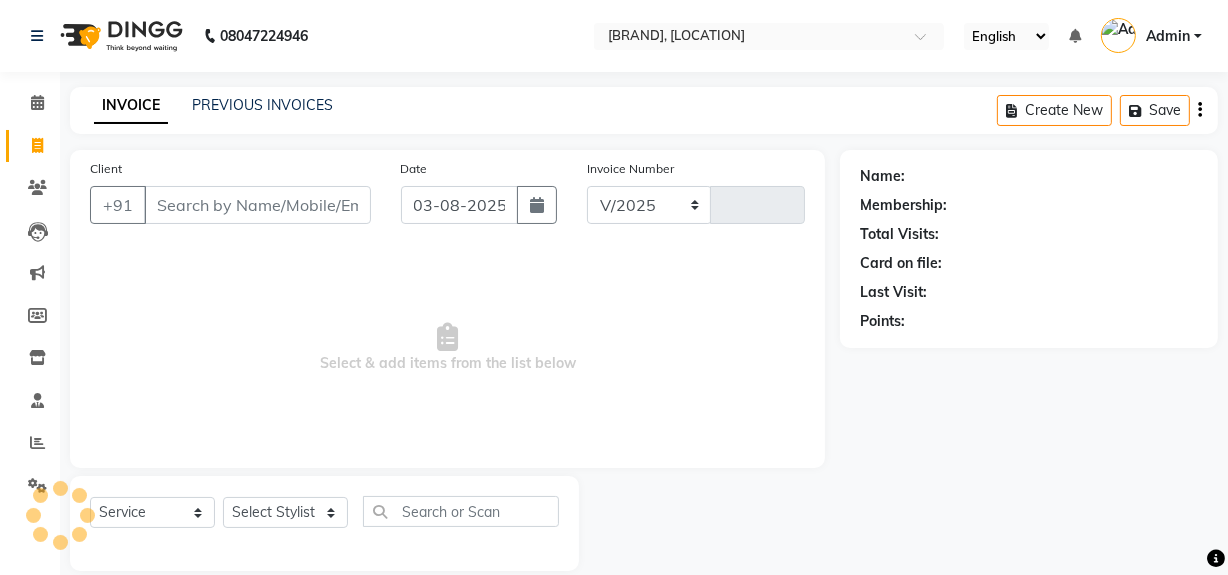 select on "5495" 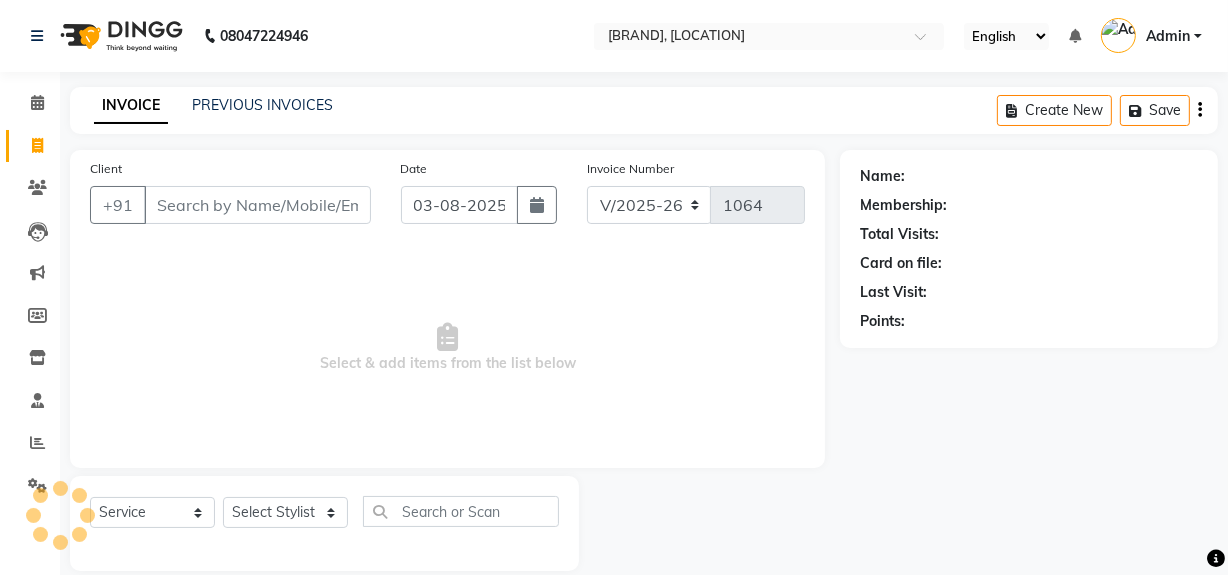 click on "Client" at bounding box center [257, 205] 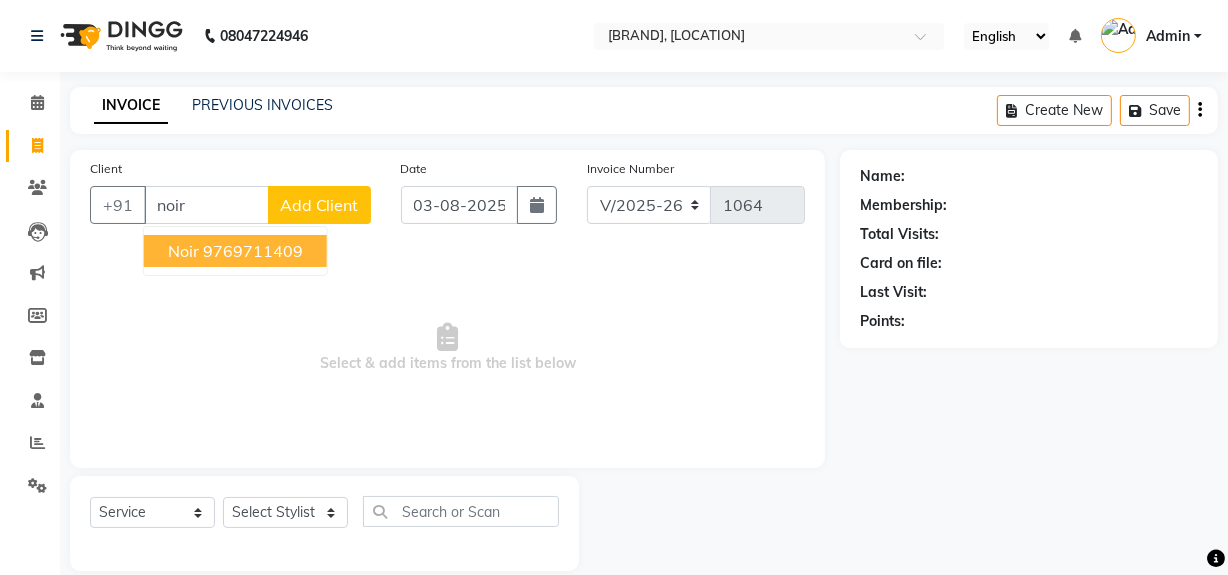 click on "9769711409" at bounding box center [253, 251] 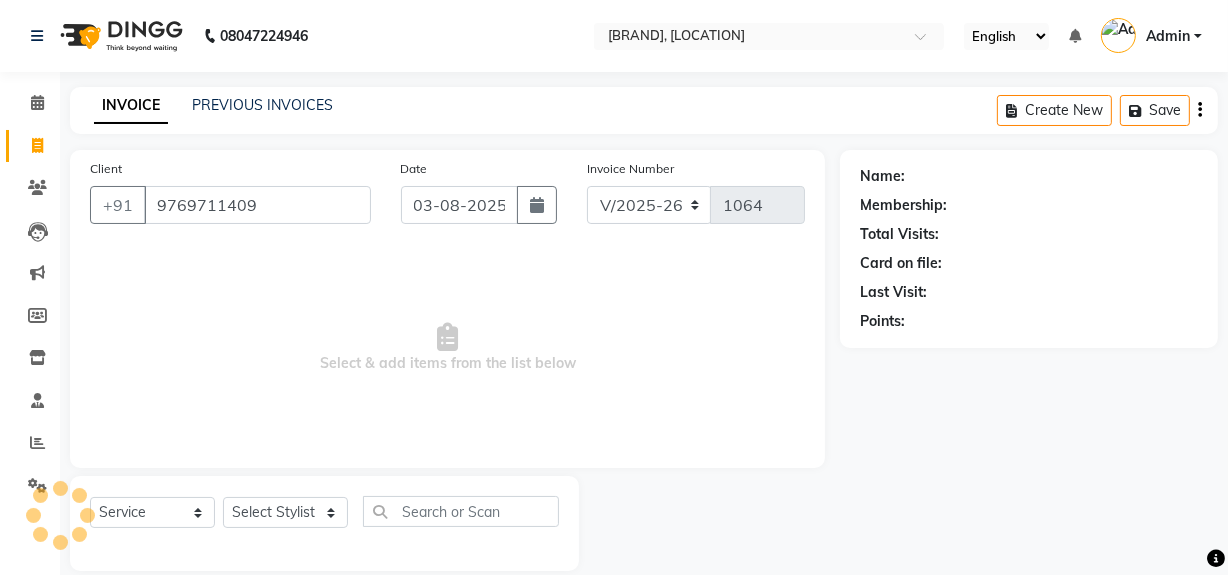 type on "9769711409" 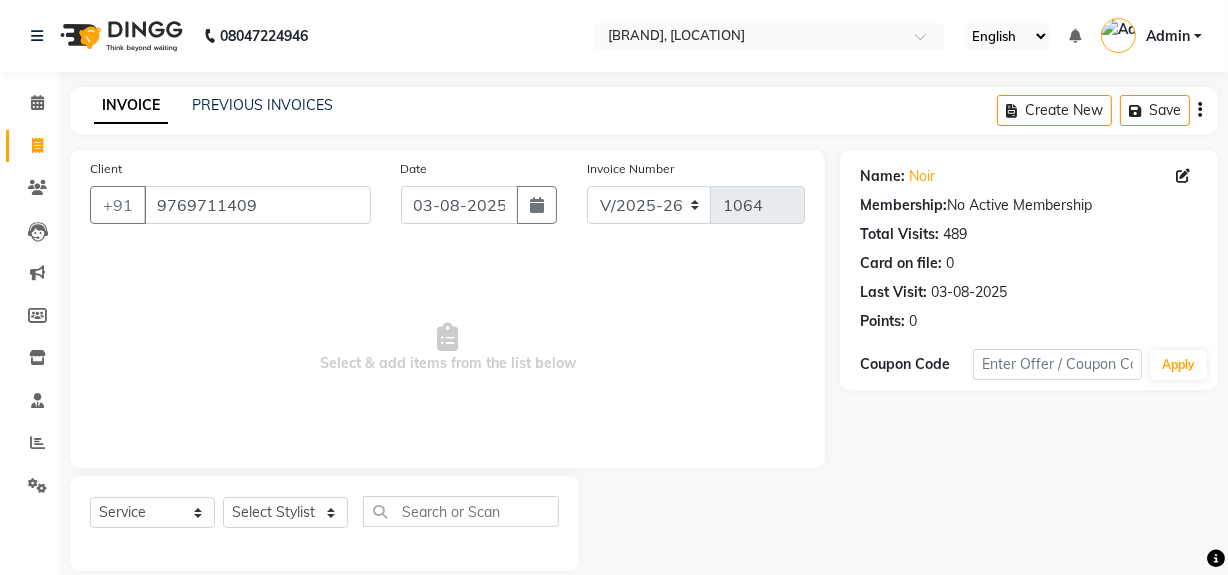 scroll, scrollTop: 26, scrollLeft: 0, axis: vertical 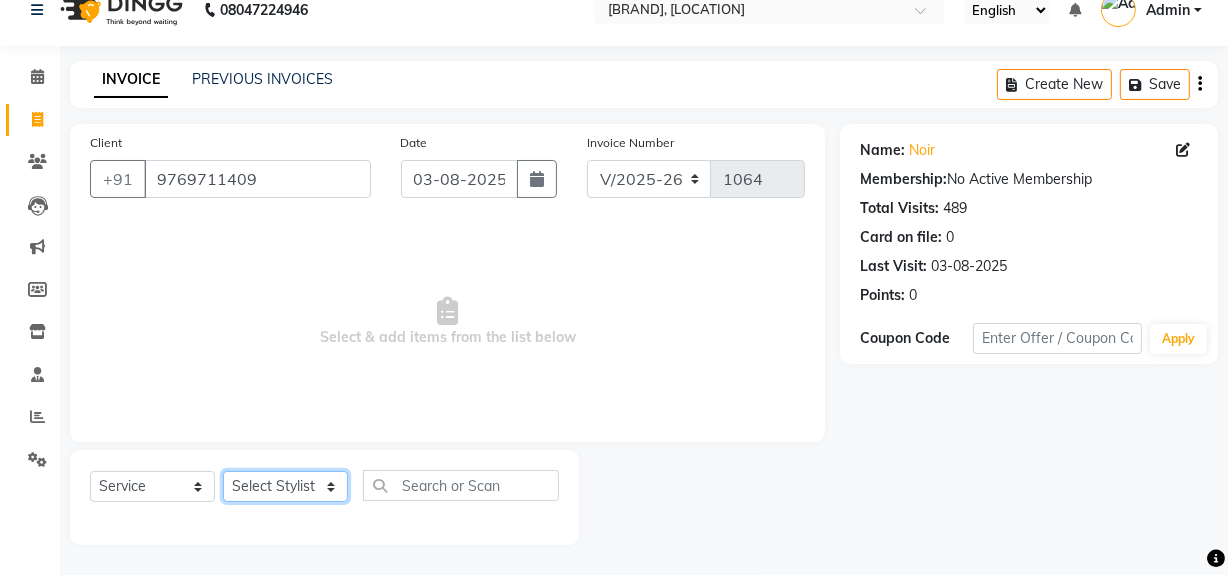 click on "Select Stylist [PERSON] [PERSON] [PERSON] [PERSON] [PERSON] [PERSON] [PERSON]" 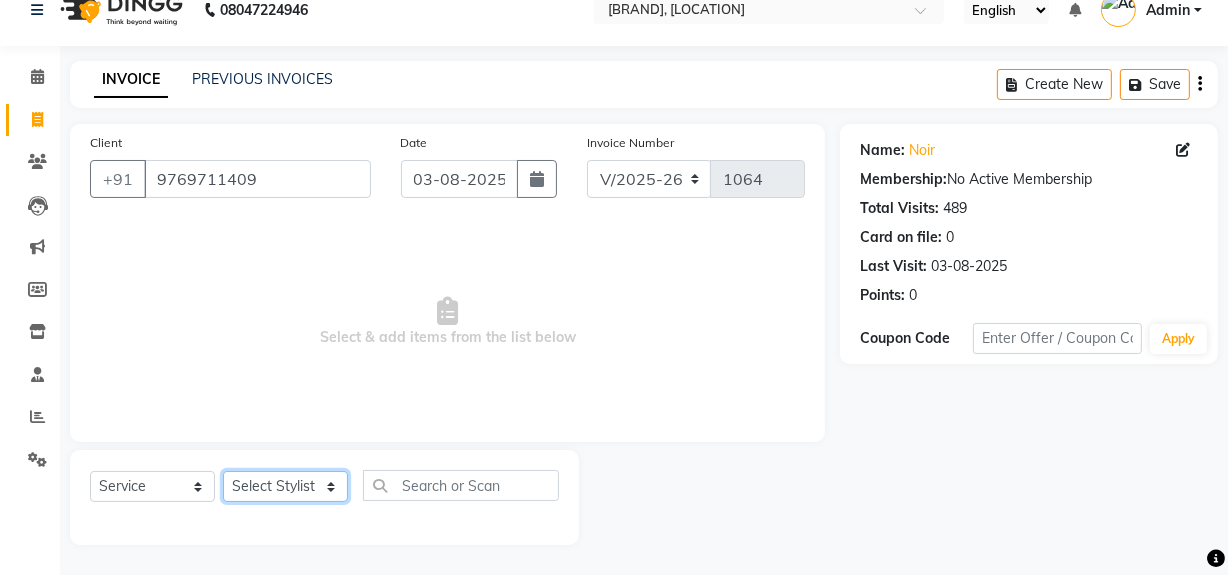 select on "85833" 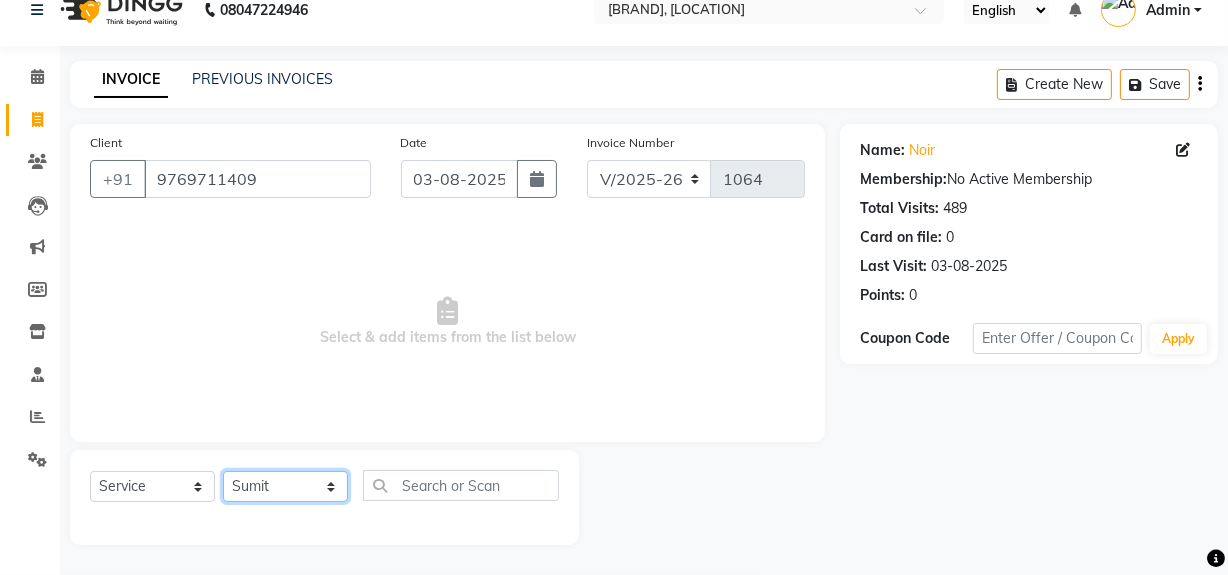 click on "Select Stylist [PERSON] [PERSON] [PERSON] [PERSON] [PERSON] [PERSON] [PERSON]" 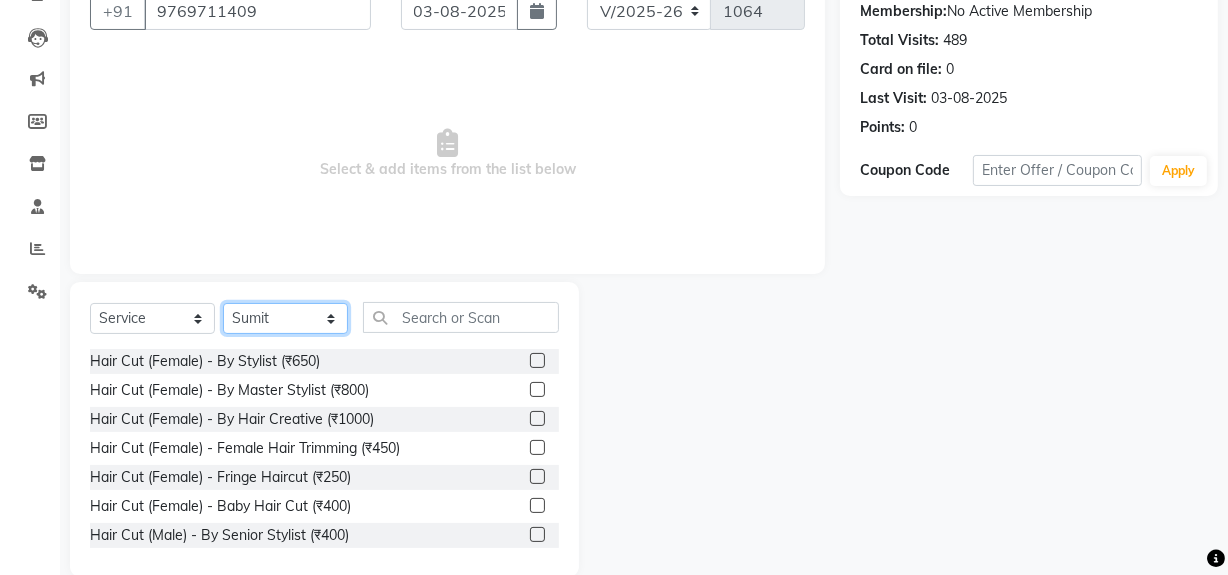 scroll, scrollTop: 208, scrollLeft: 0, axis: vertical 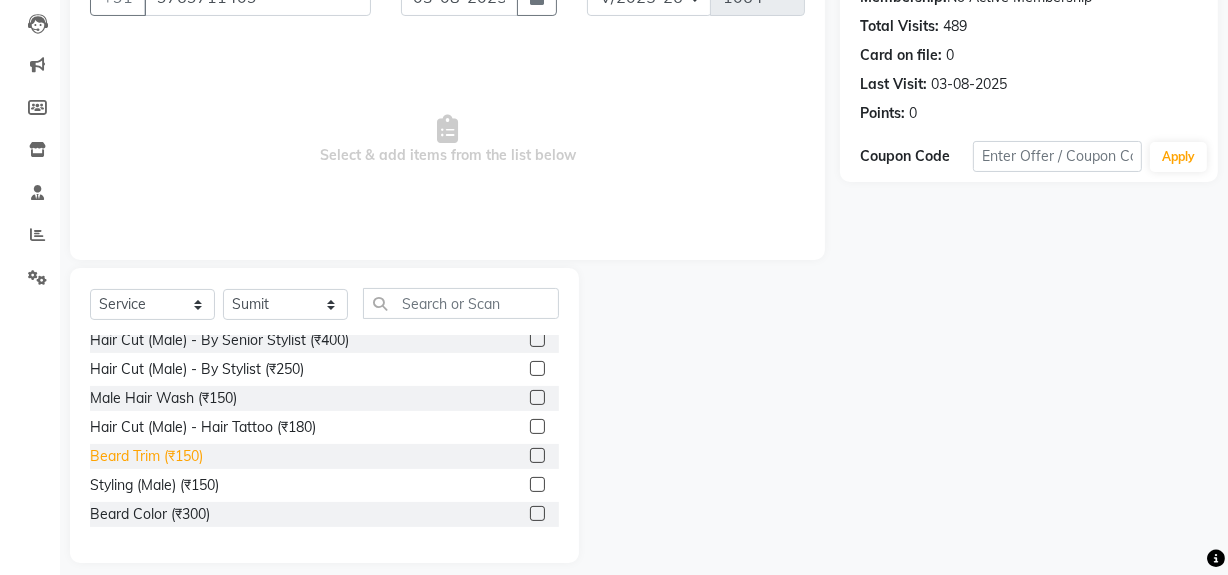 click on "Beard Trim (₹150)" 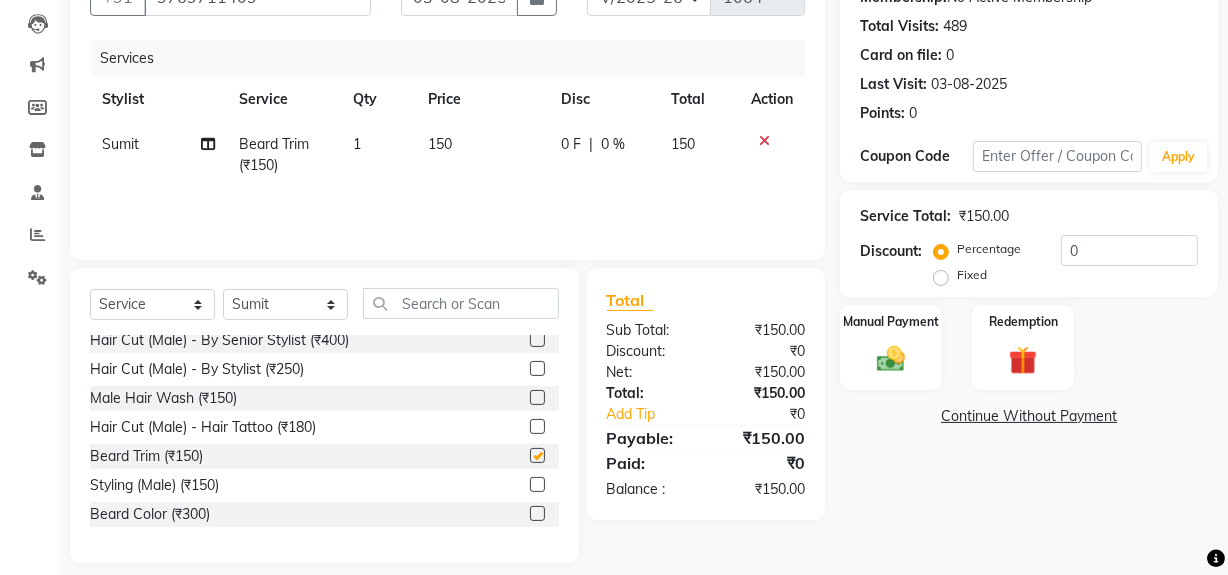 checkbox on "false" 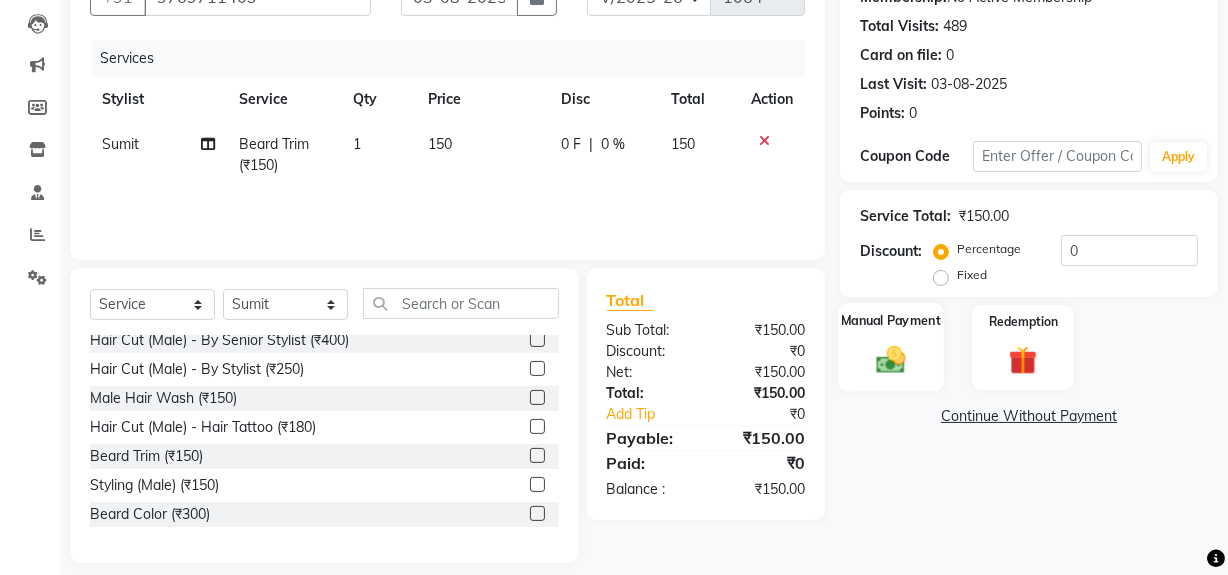 click 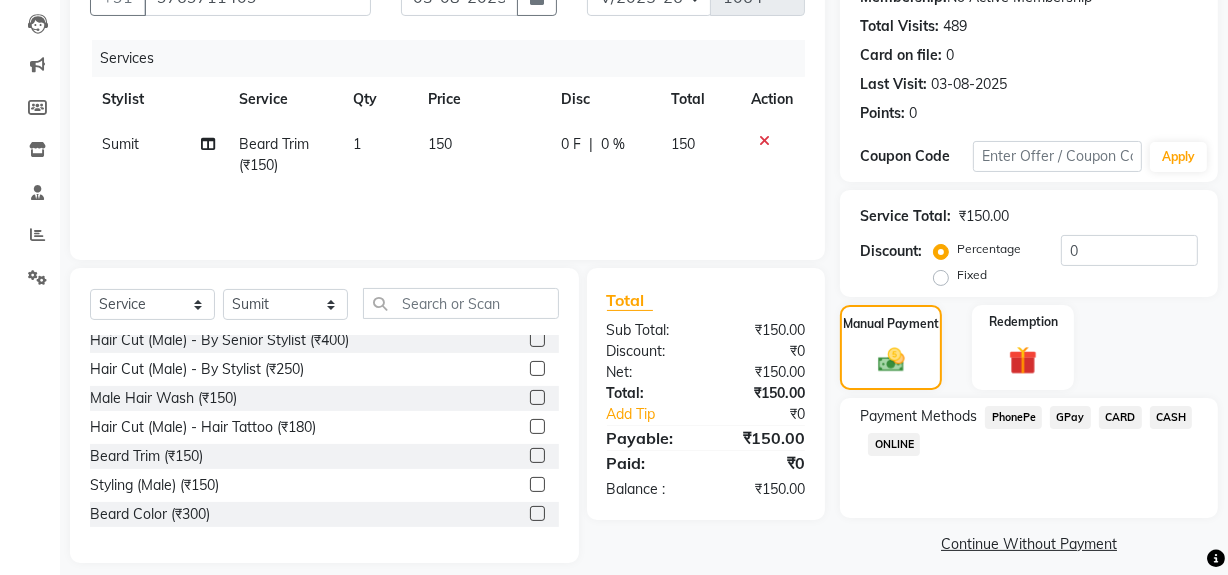 click on "GPay" 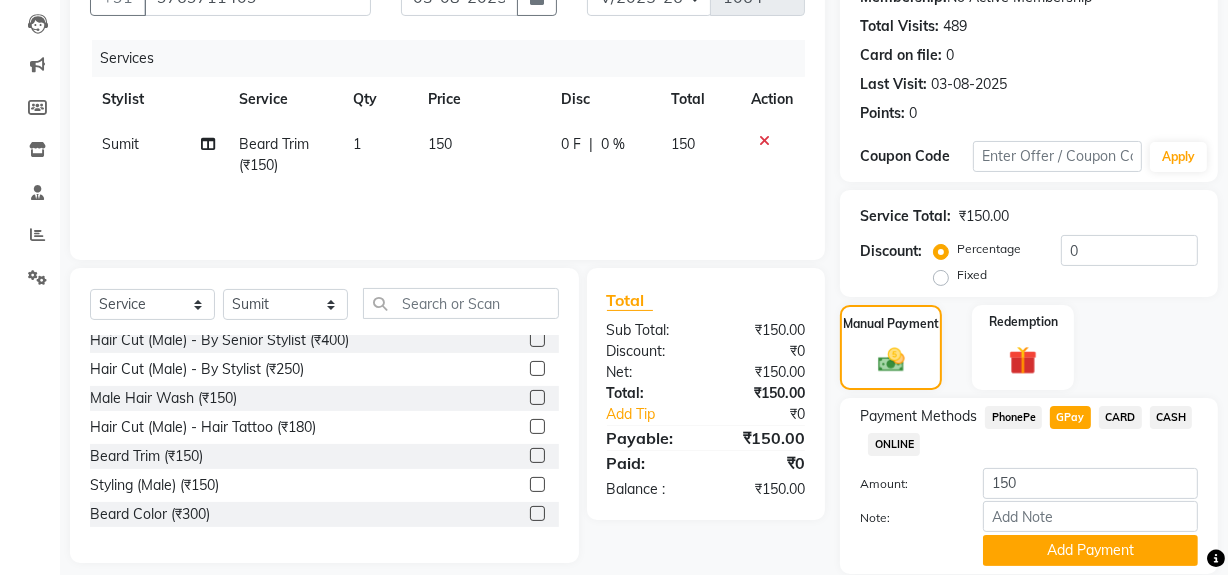 scroll, scrollTop: 277, scrollLeft: 0, axis: vertical 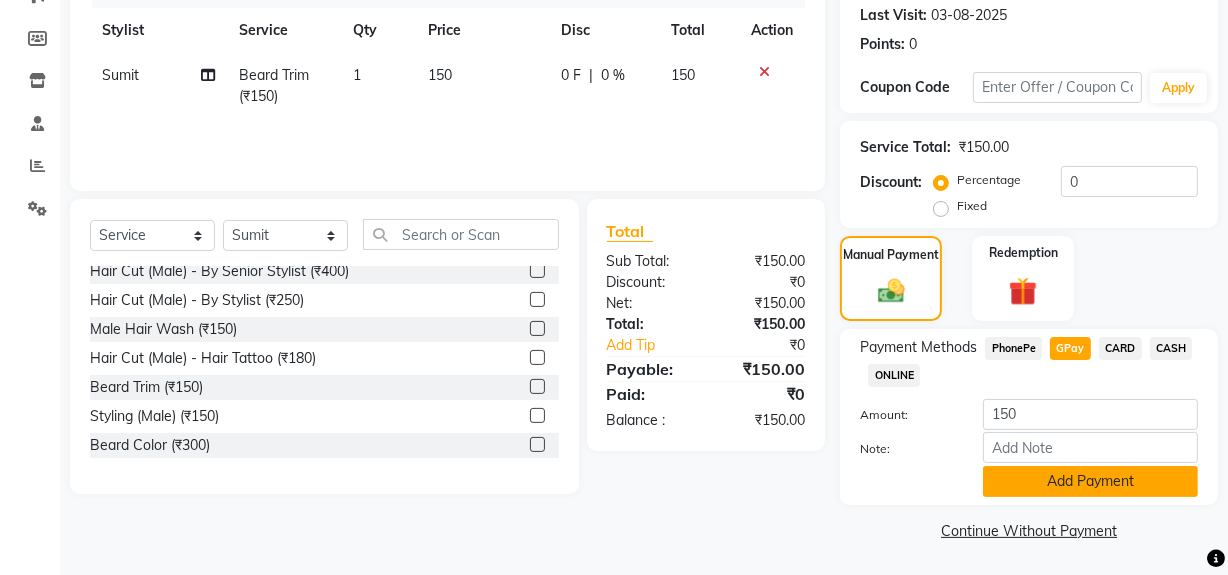 click on "Add Payment" 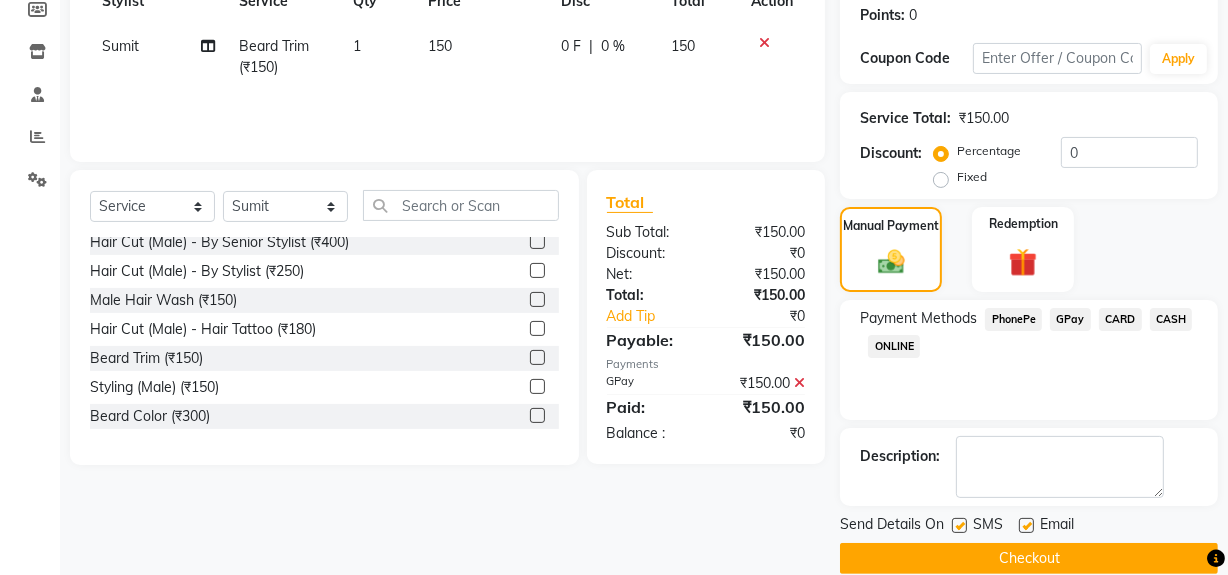 scroll, scrollTop: 333, scrollLeft: 0, axis: vertical 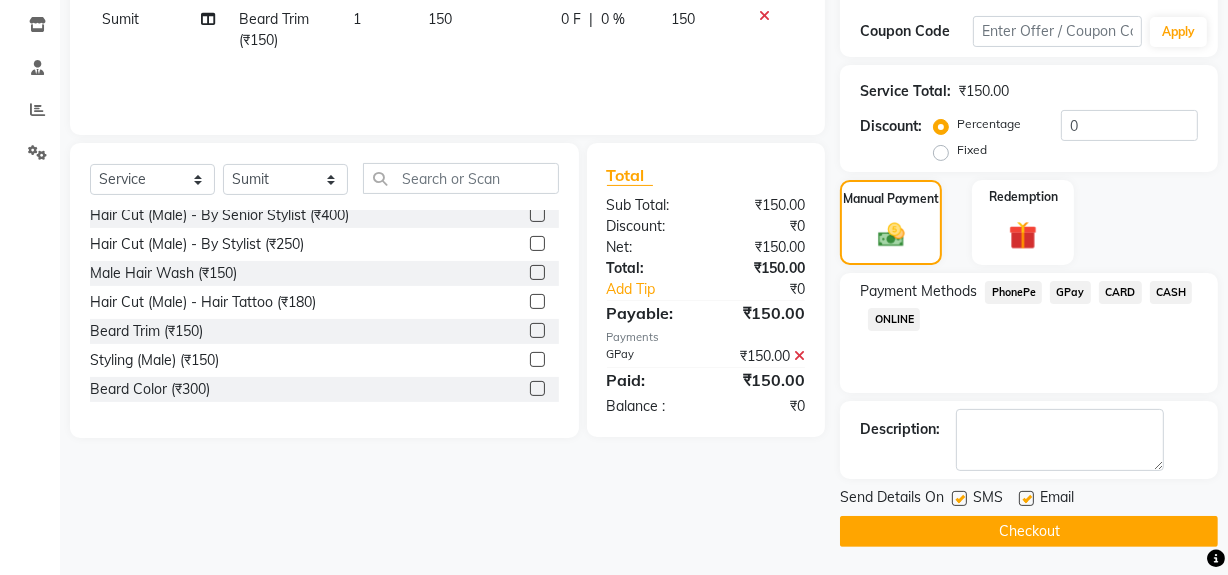 click 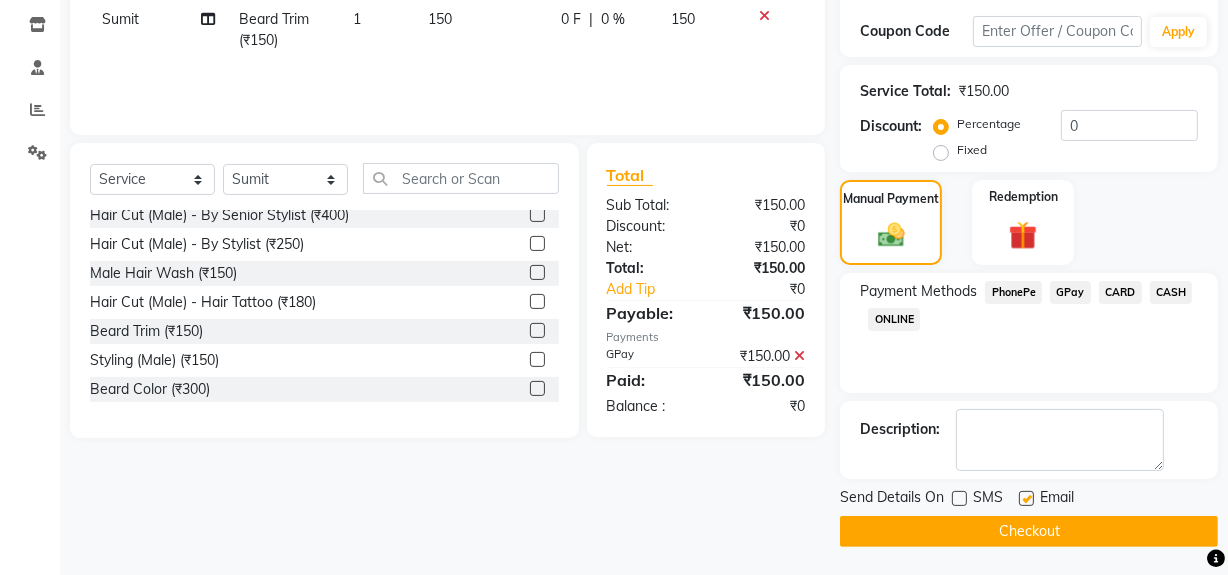 click 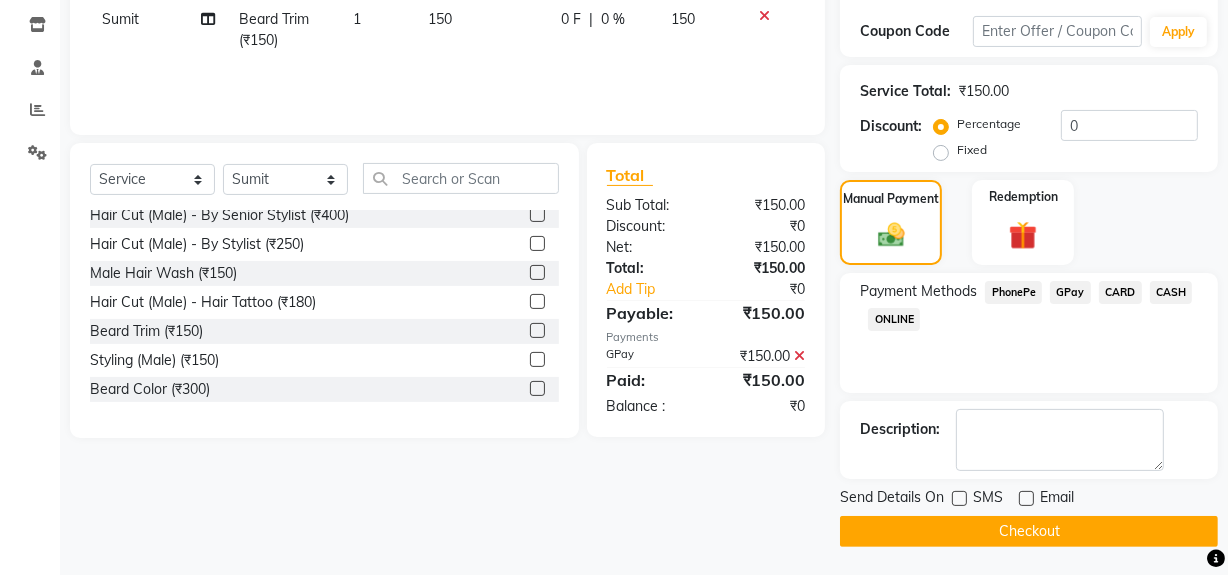 click on "Checkout" 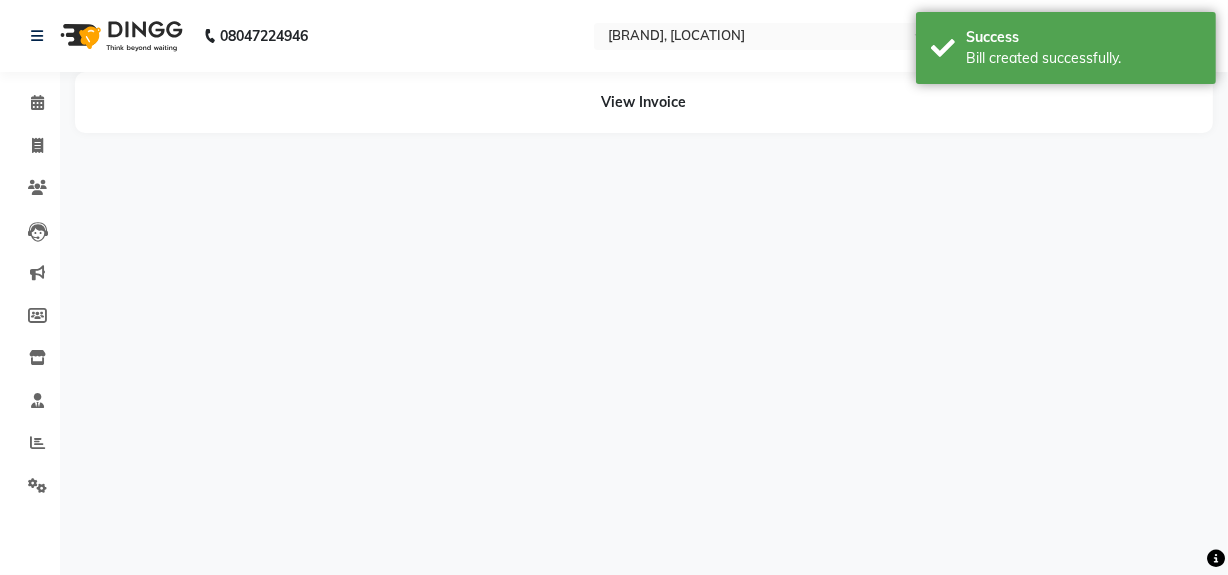 scroll, scrollTop: 0, scrollLeft: 0, axis: both 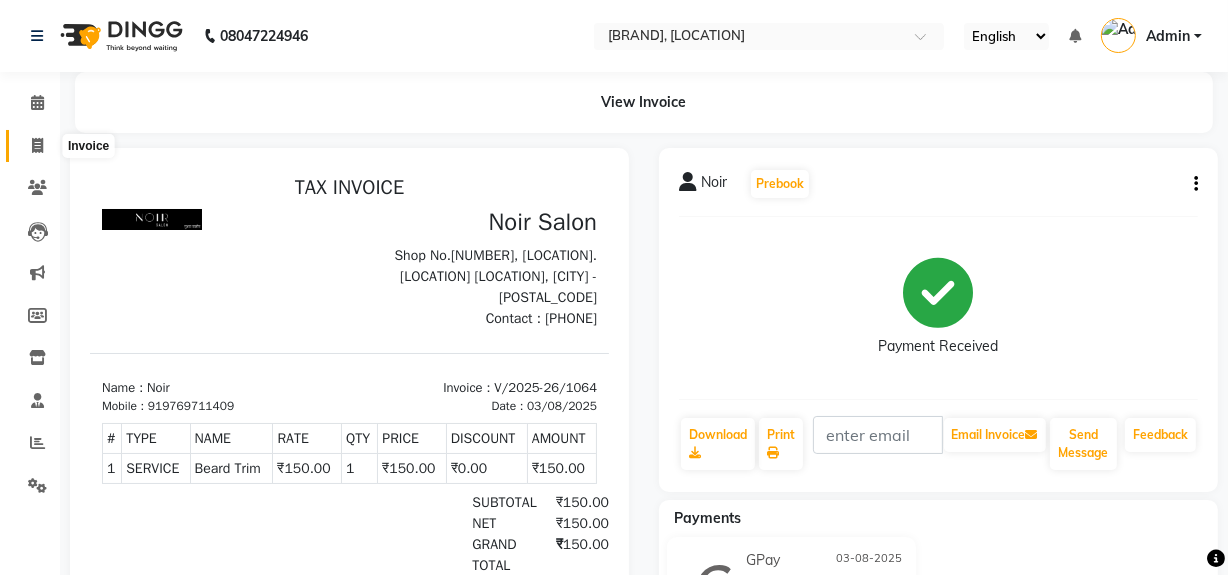 click 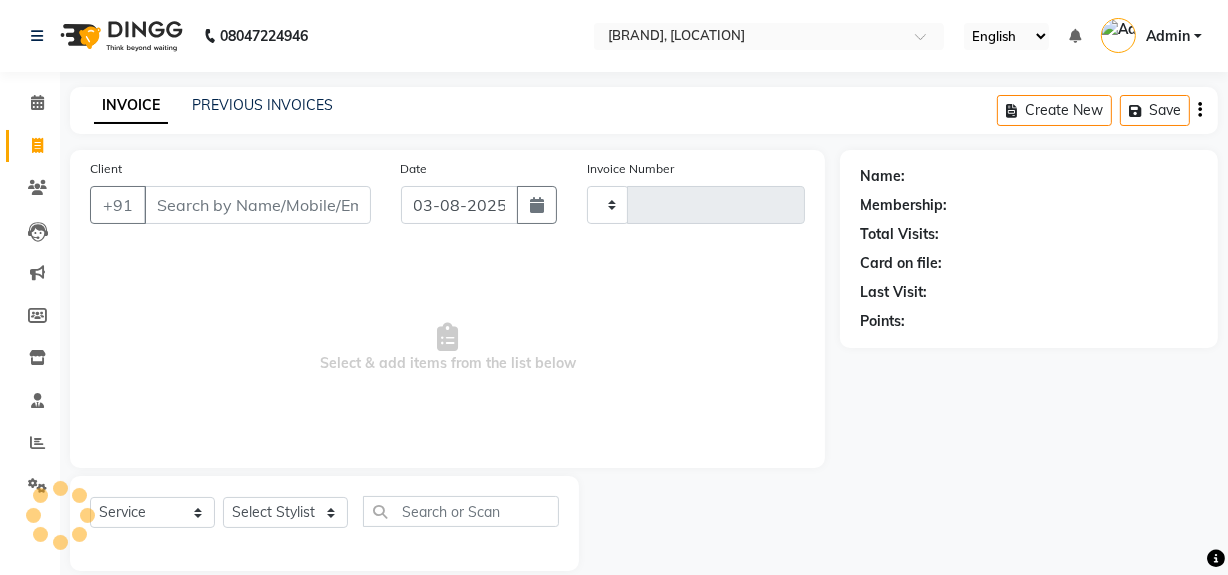 scroll, scrollTop: 26, scrollLeft: 0, axis: vertical 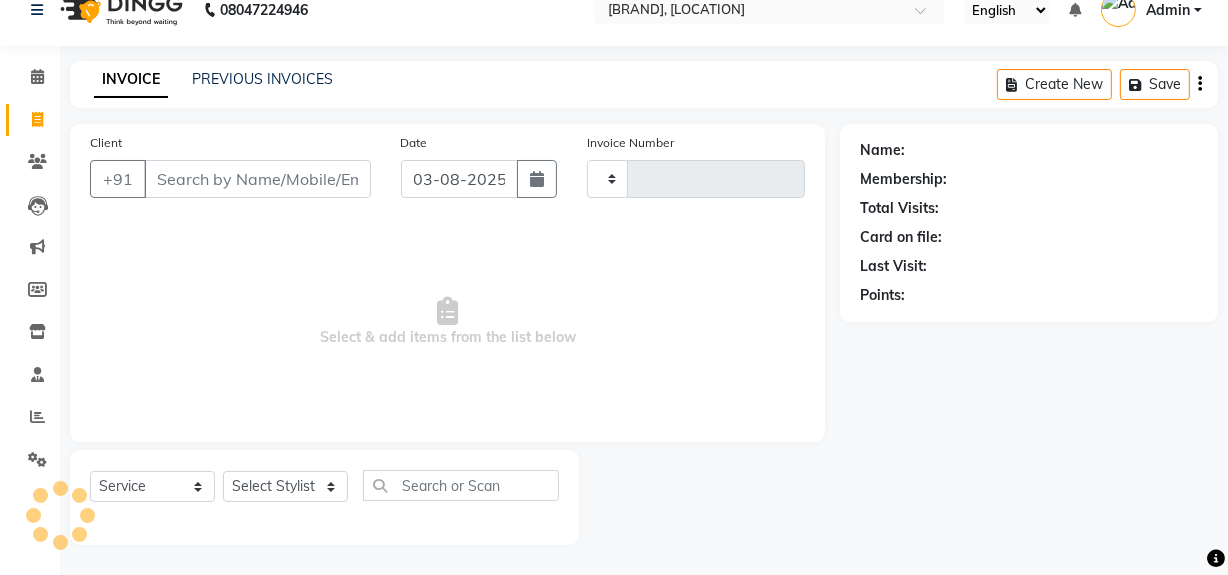 type on "1065" 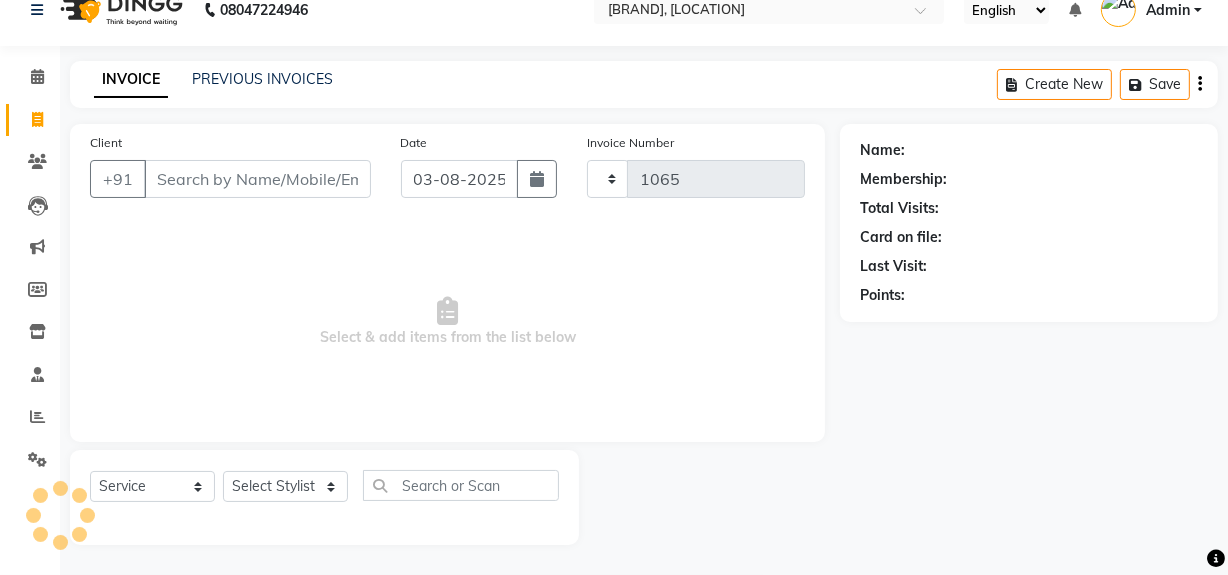 select on "5495" 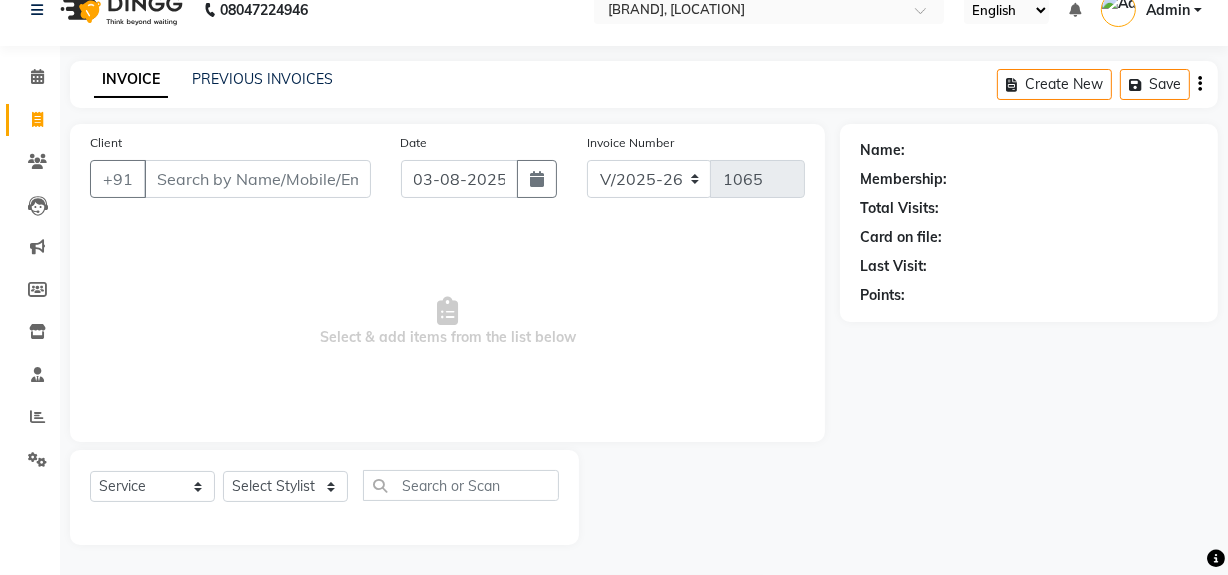click on "Client" at bounding box center [257, 179] 